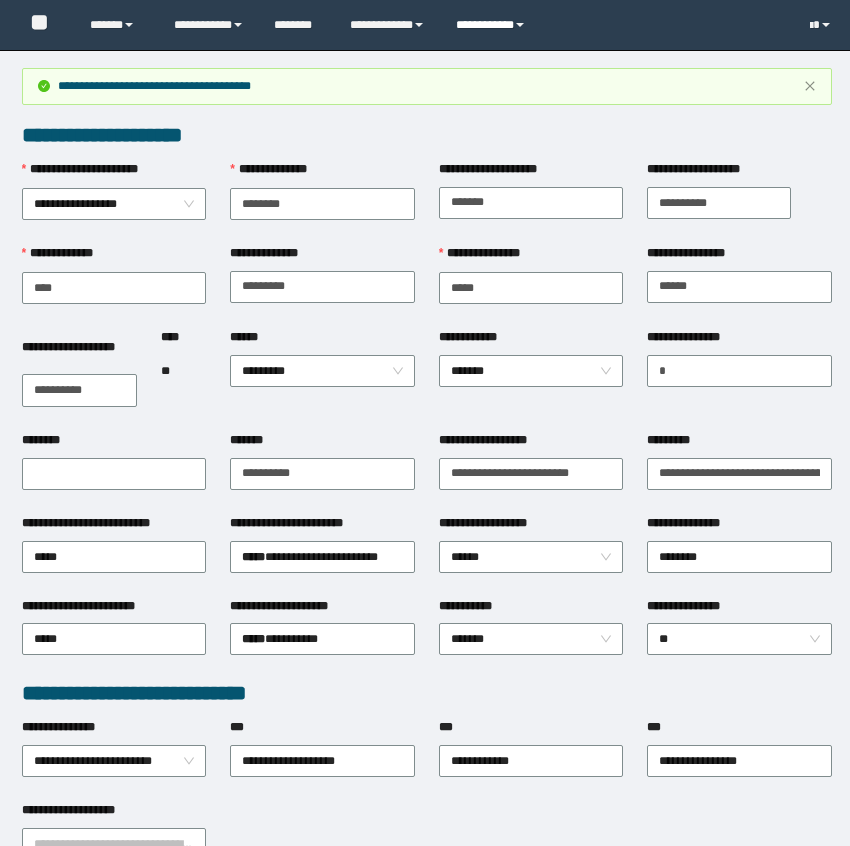 scroll, scrollTop: 0, scrollLeft: 89, axis: horizontal 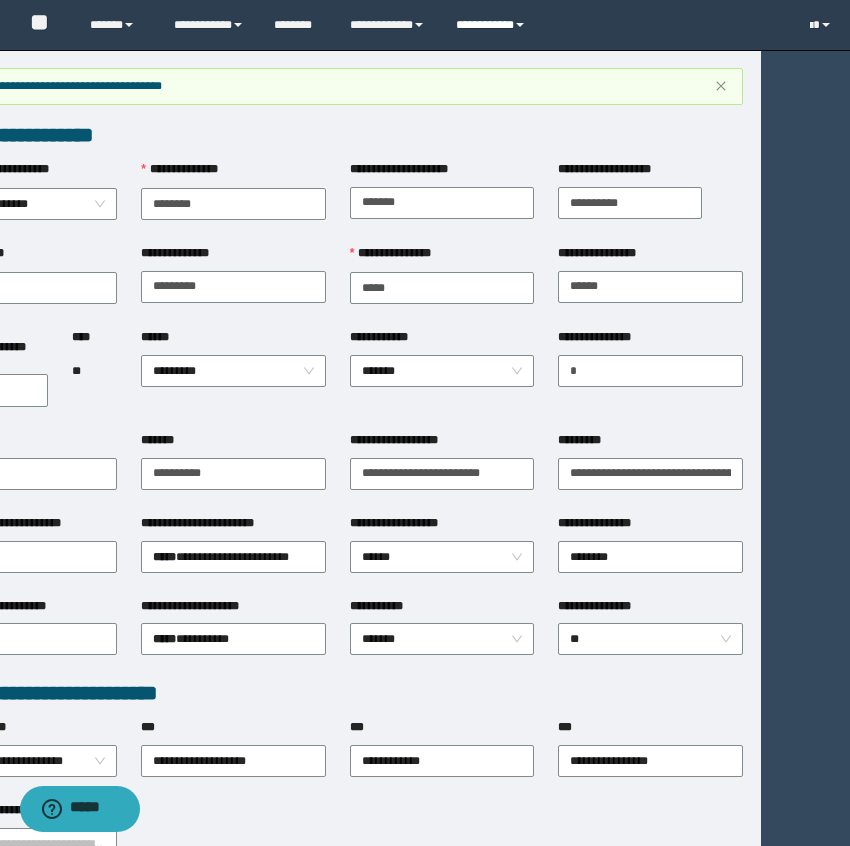 click on "**********" at bounding box center [493, 25] 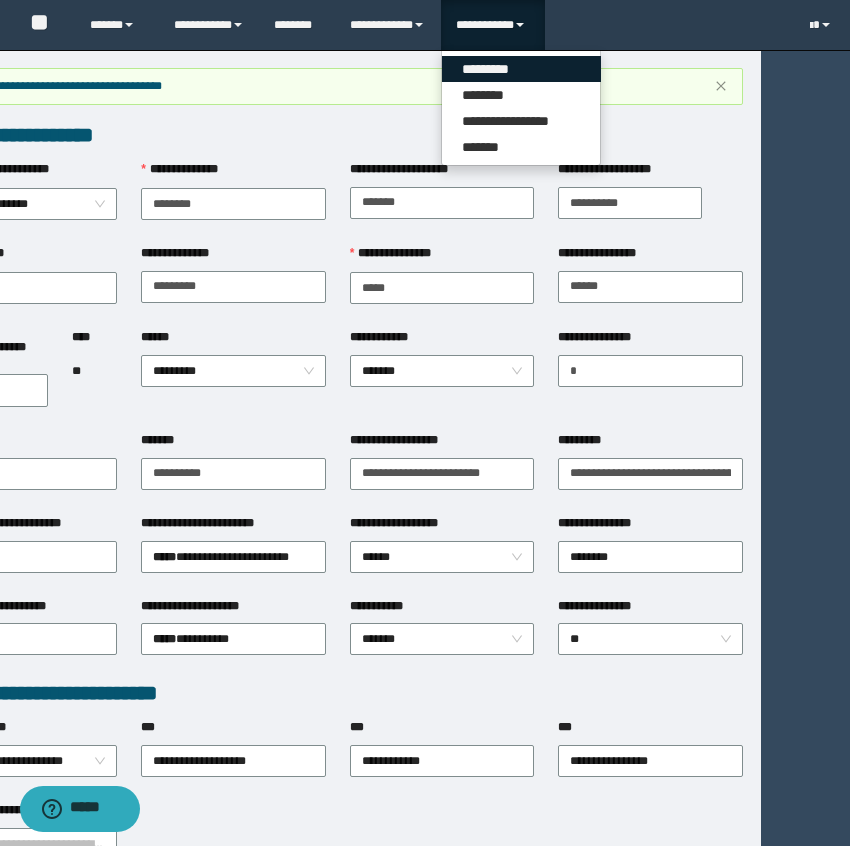 click on "*********" at bounding box center [521, 69] 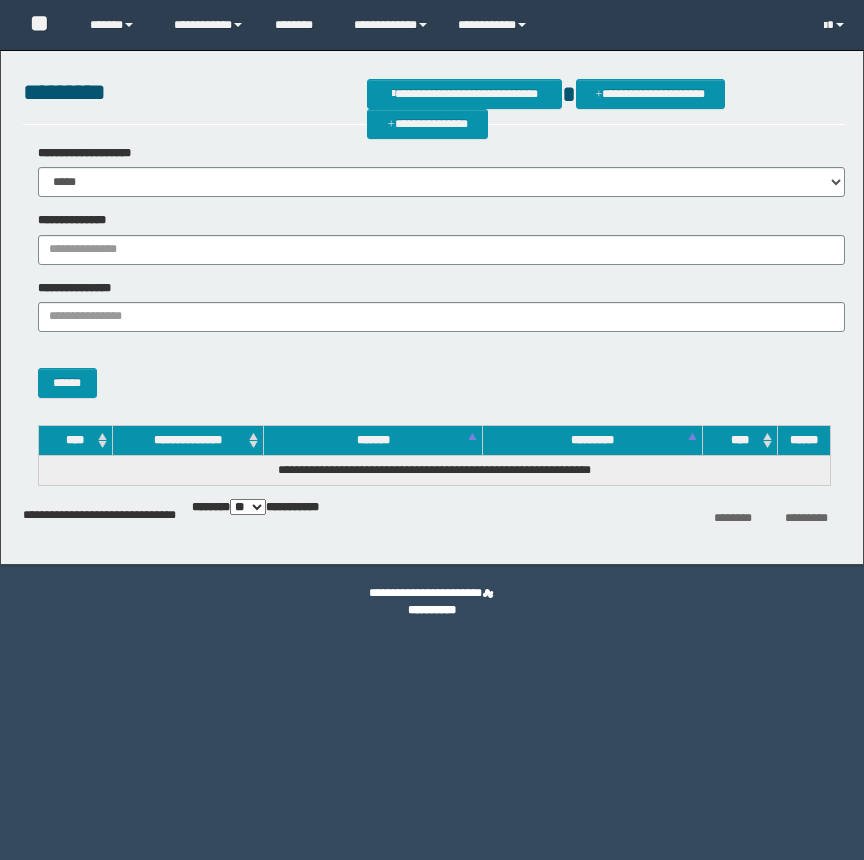 scroll, scrollTop: 0, scrollLeft: 0, axis: both 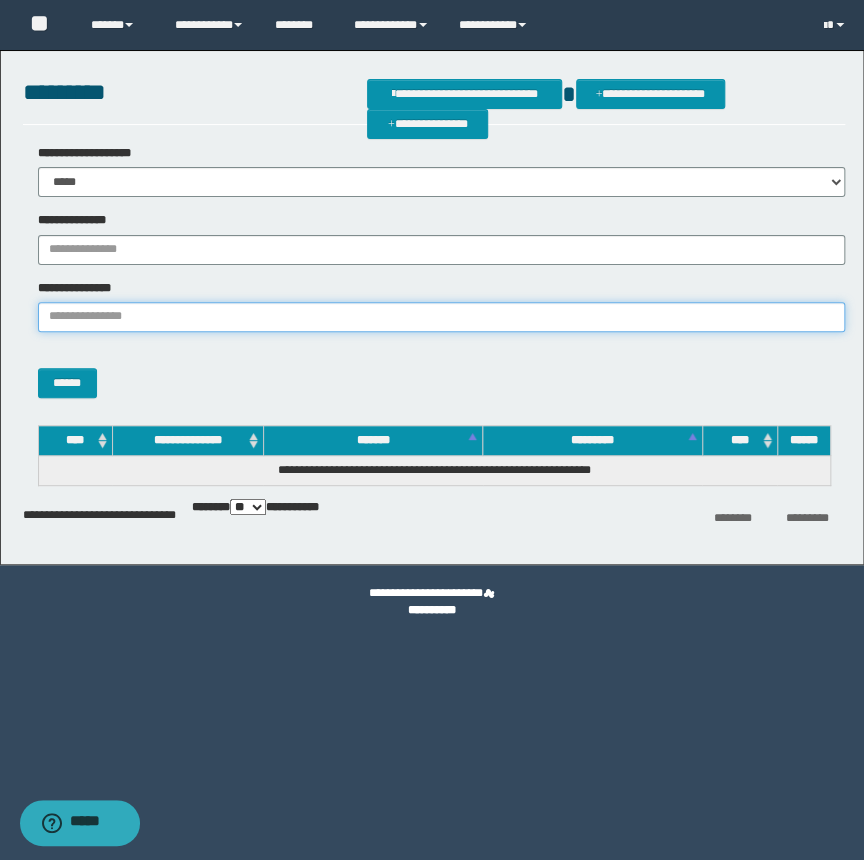 click on "**********" at bounding box center [441, 317] 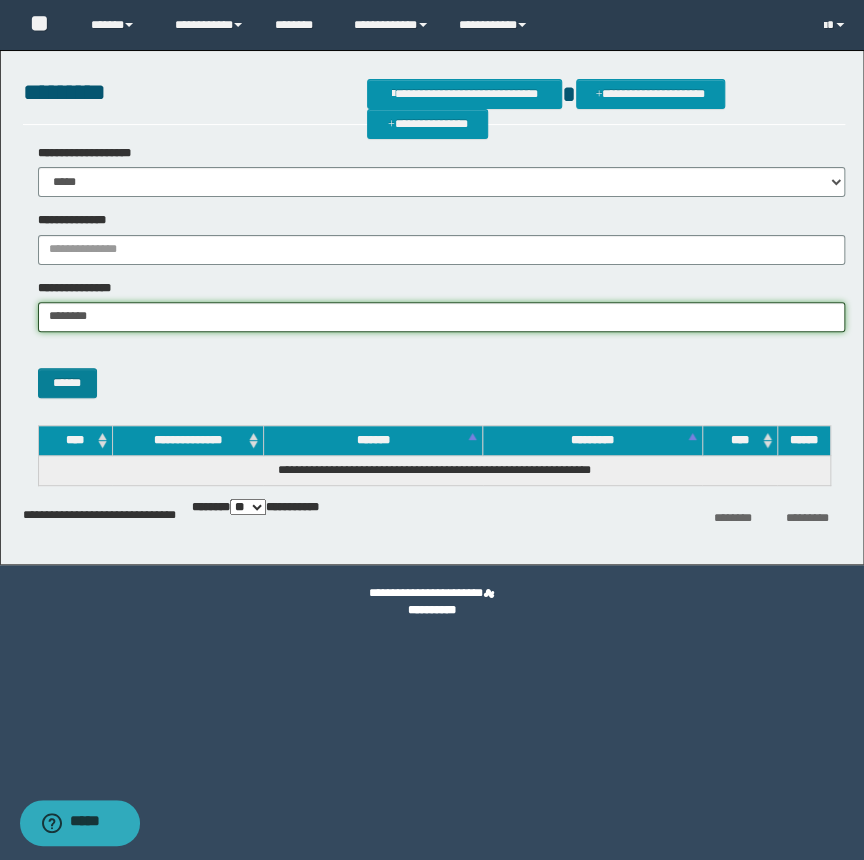 type on "********" 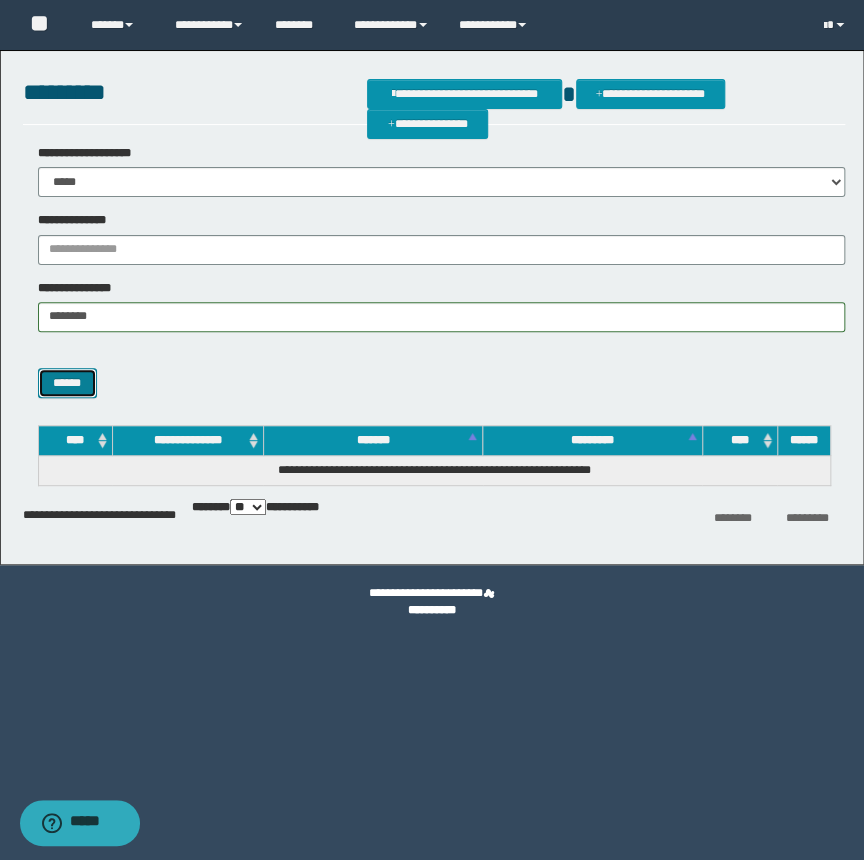 click on "******" at bounding box center [67, 383] 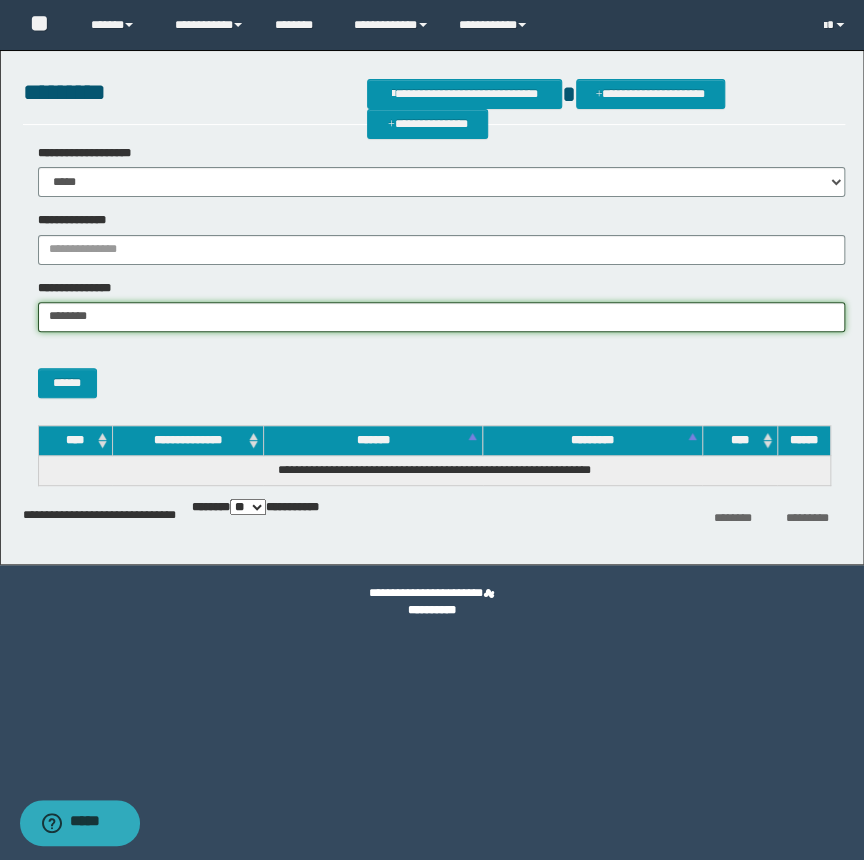 click on "********" at bounding box center [441, 317] 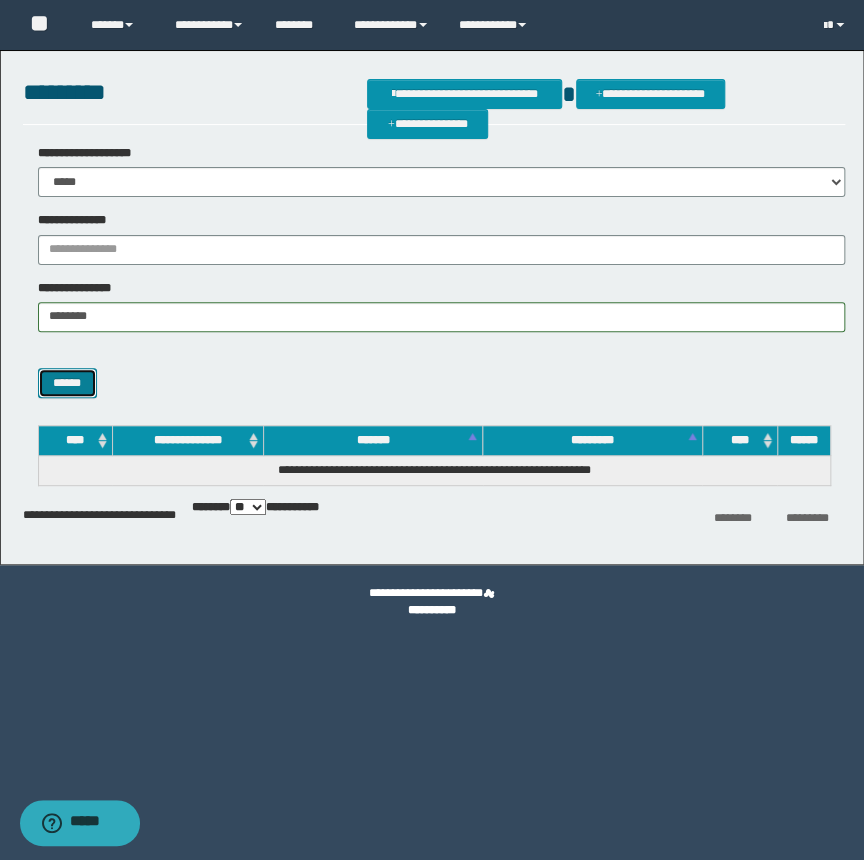 click on "******" at bounding box center [67, 383] 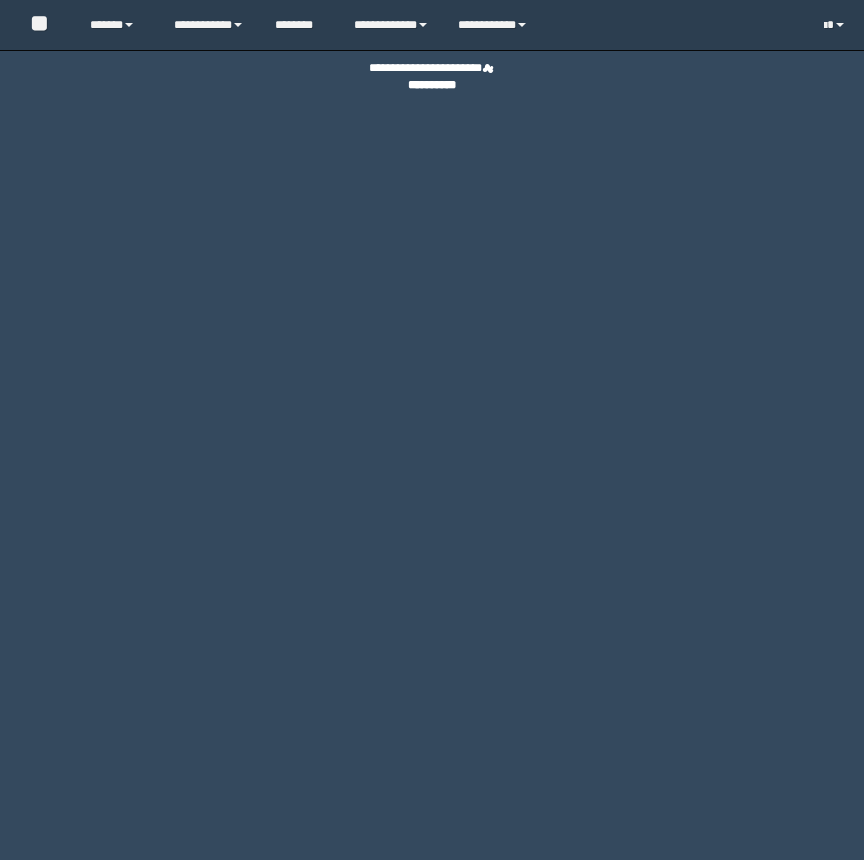 scroll, scrollTop: 0, scrollLeft: 0, axis: both 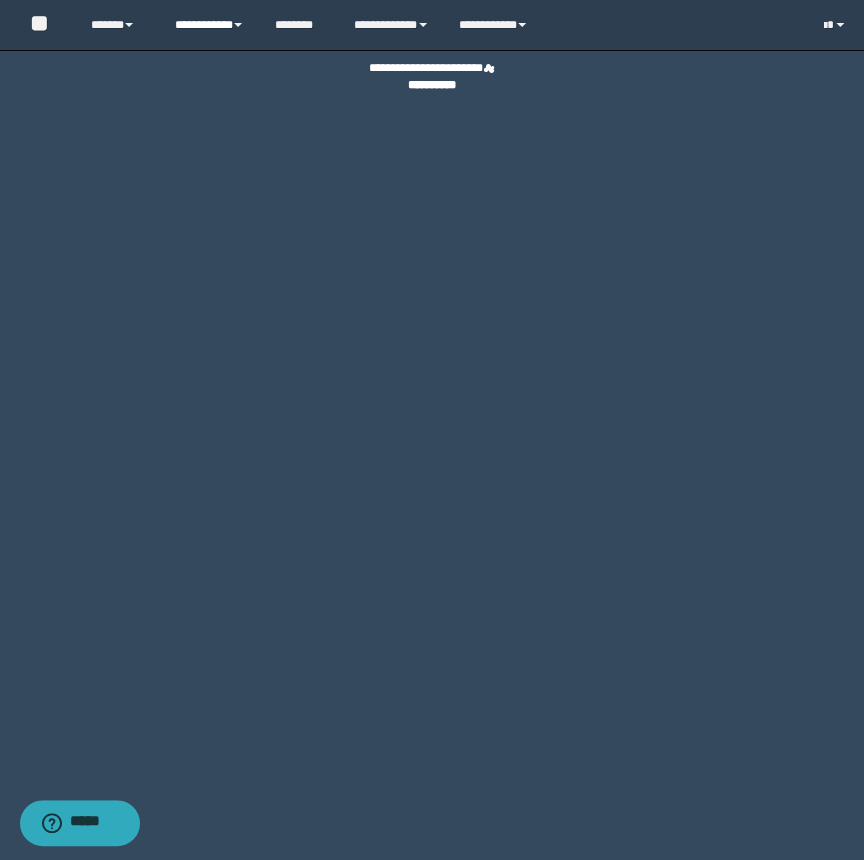 click on "**********" at bounding box center (209, 25) 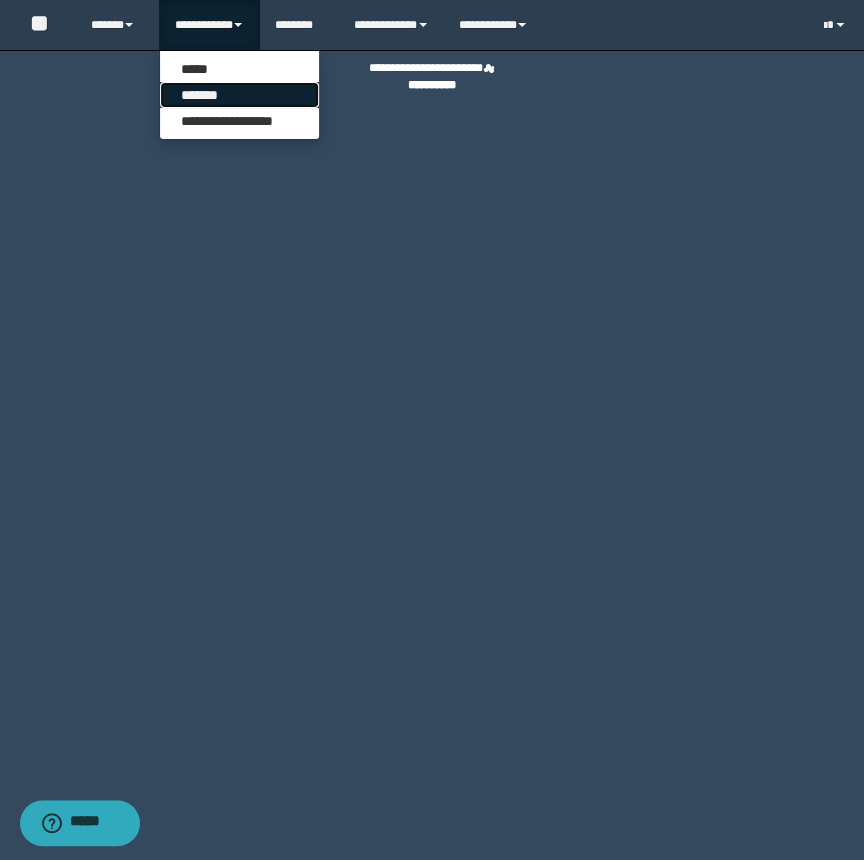 click on "*******" at bounding box center (239, 95) 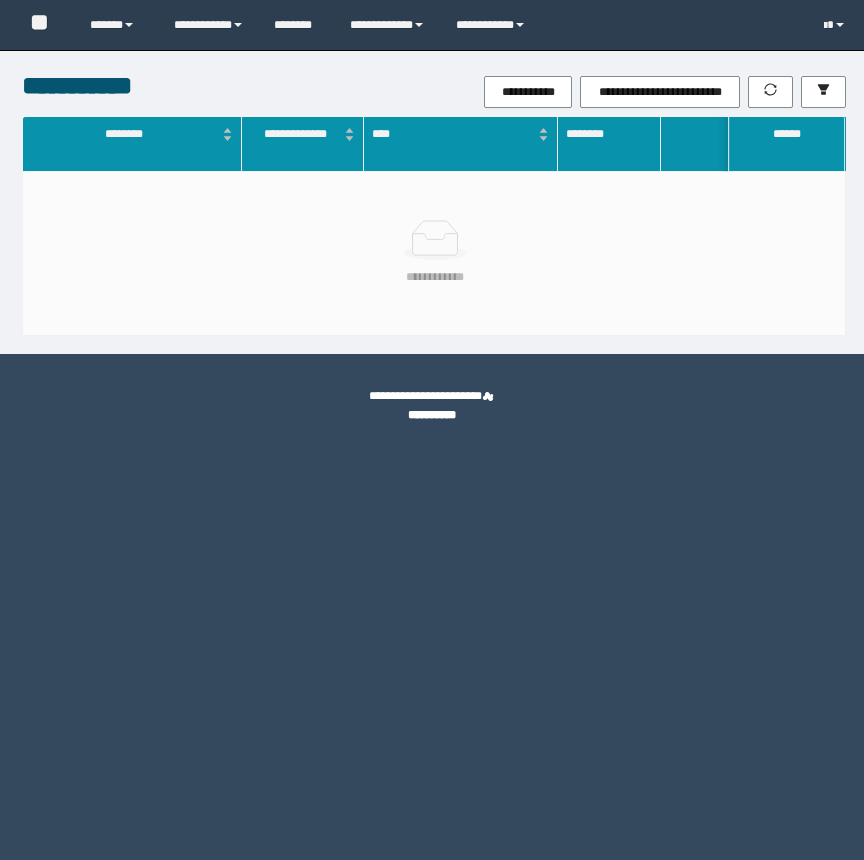scroll, scrollTop: 0, scrollLeft: 0, axis: both 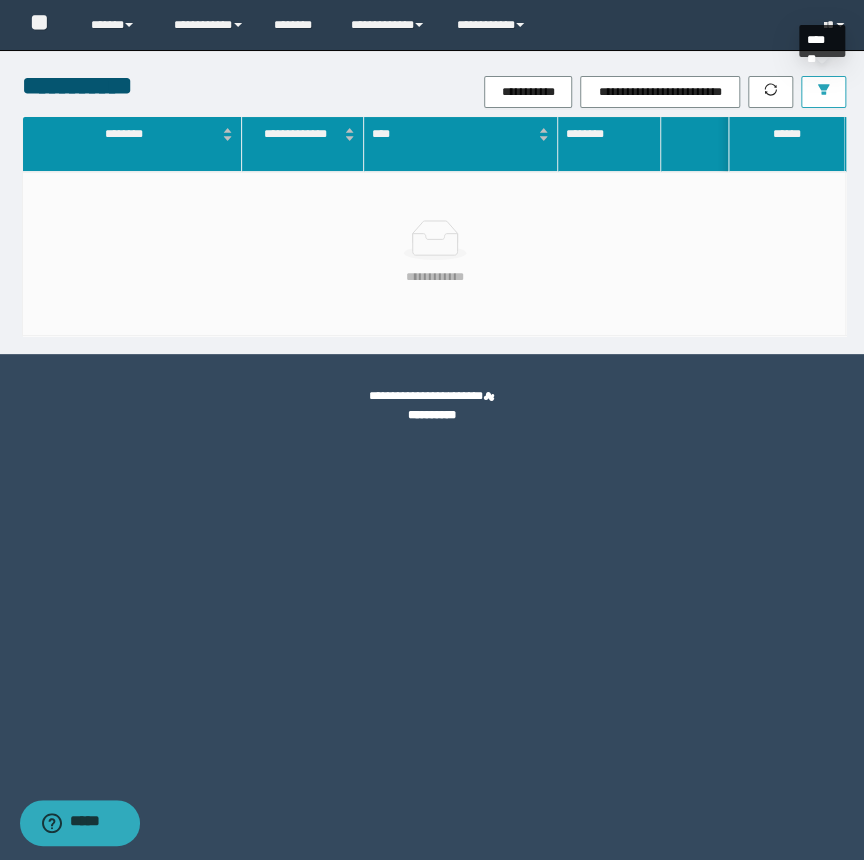 click at bounding box center (823, 92) 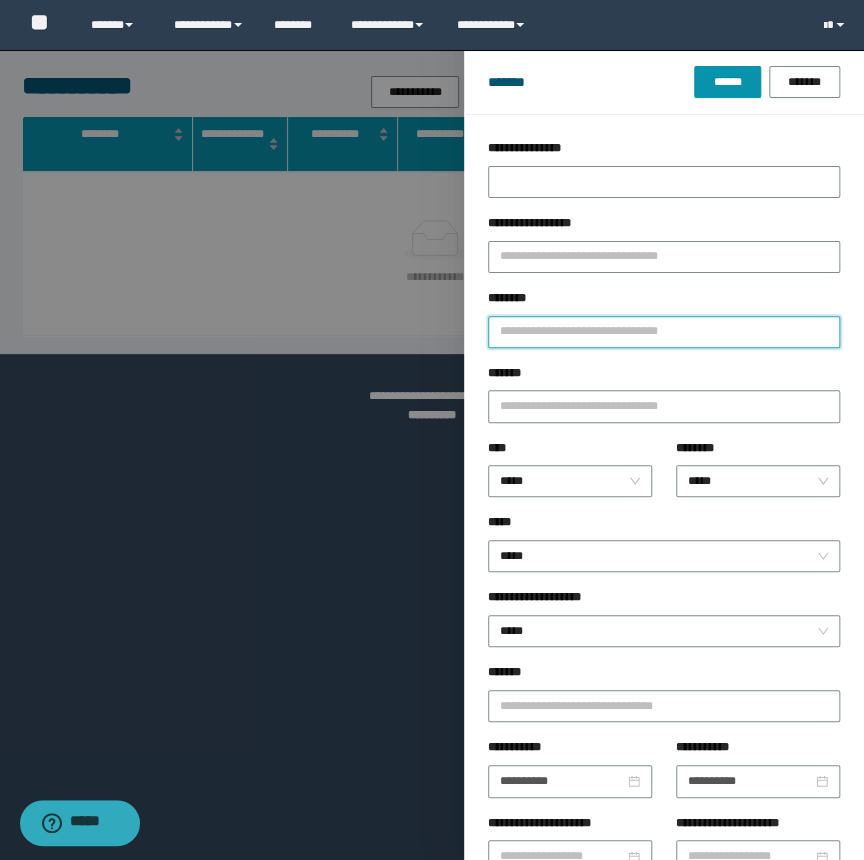 click on "********" at bounding box center (664, 332) 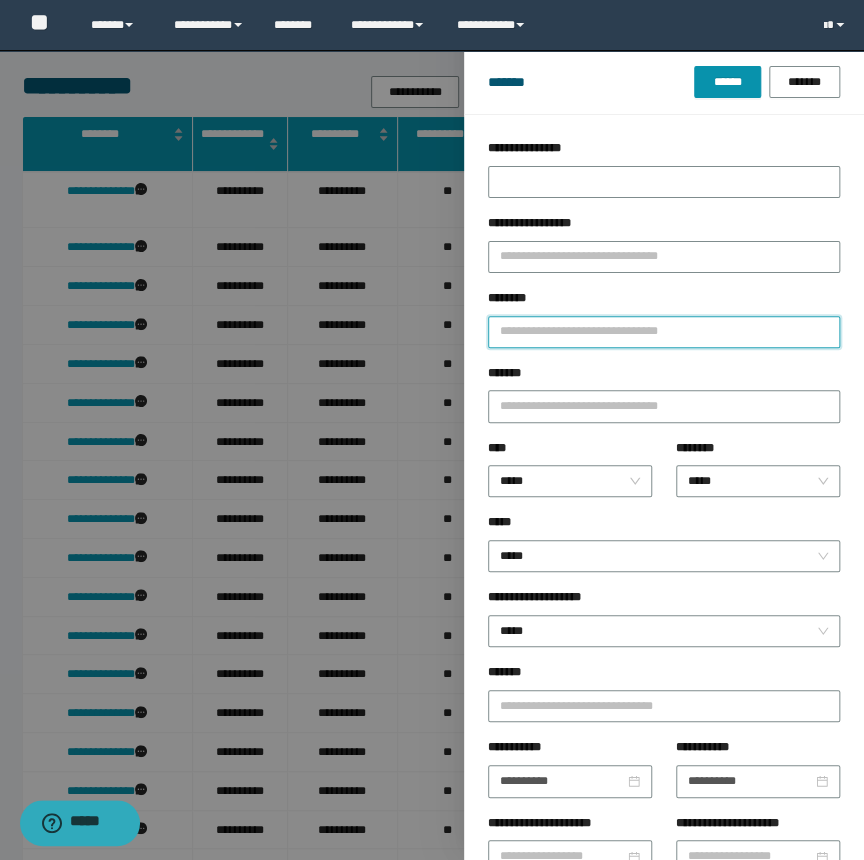 type on "*" 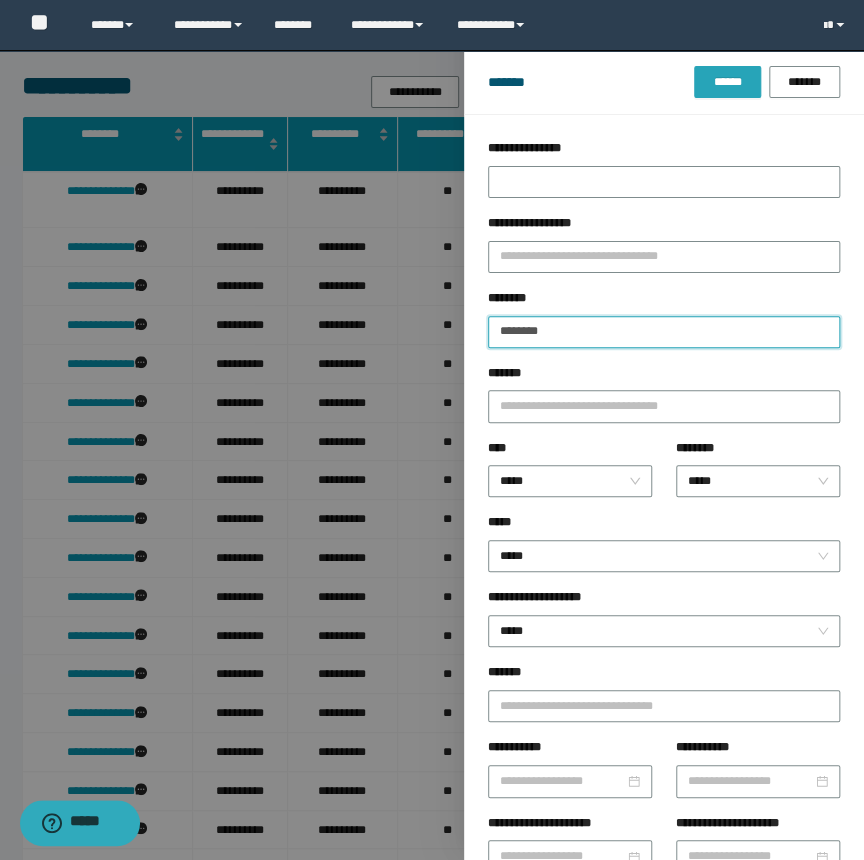 type on "********" 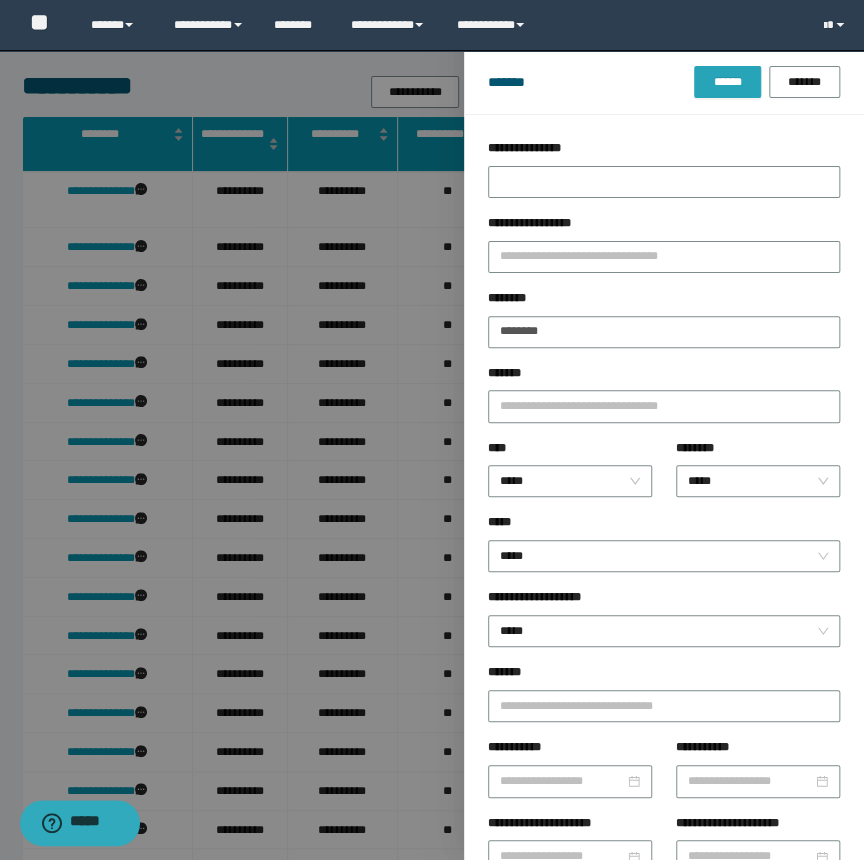 click on "******" at bounding box center (727, 82) 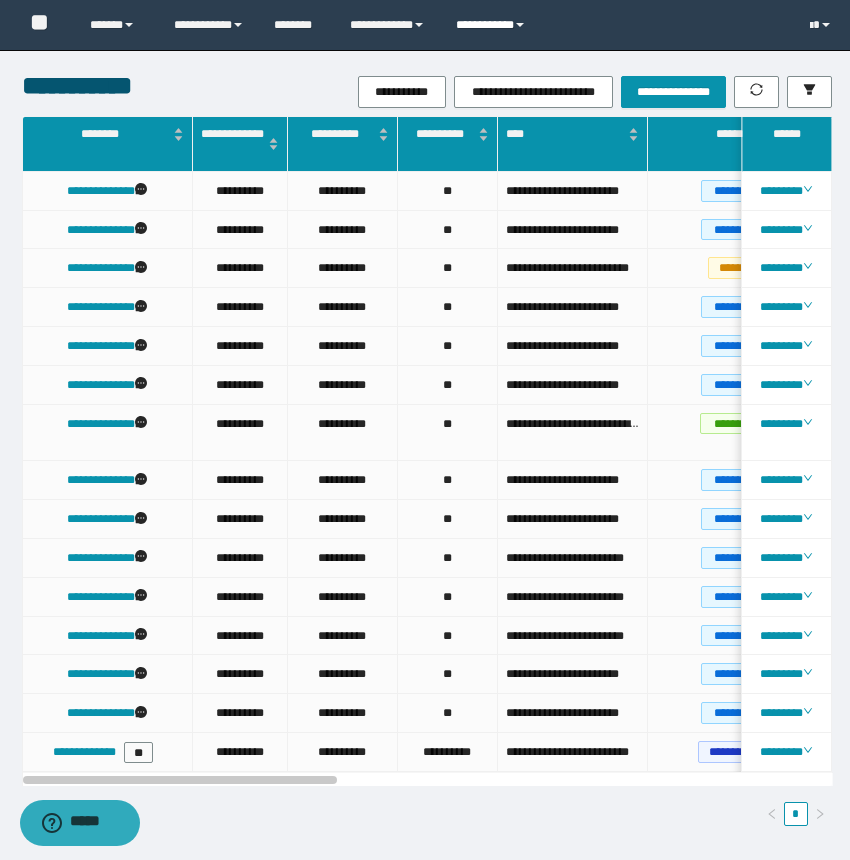 click on "**********" at bounding box center (493, 25) 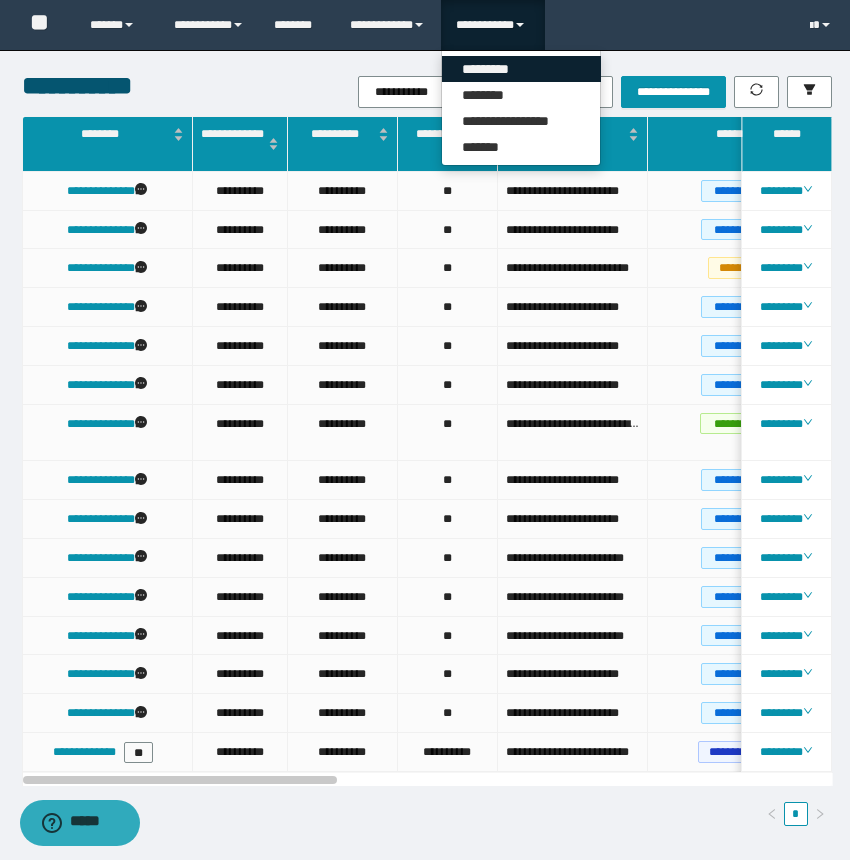 click on "*********" at bounding box center [521, 69] 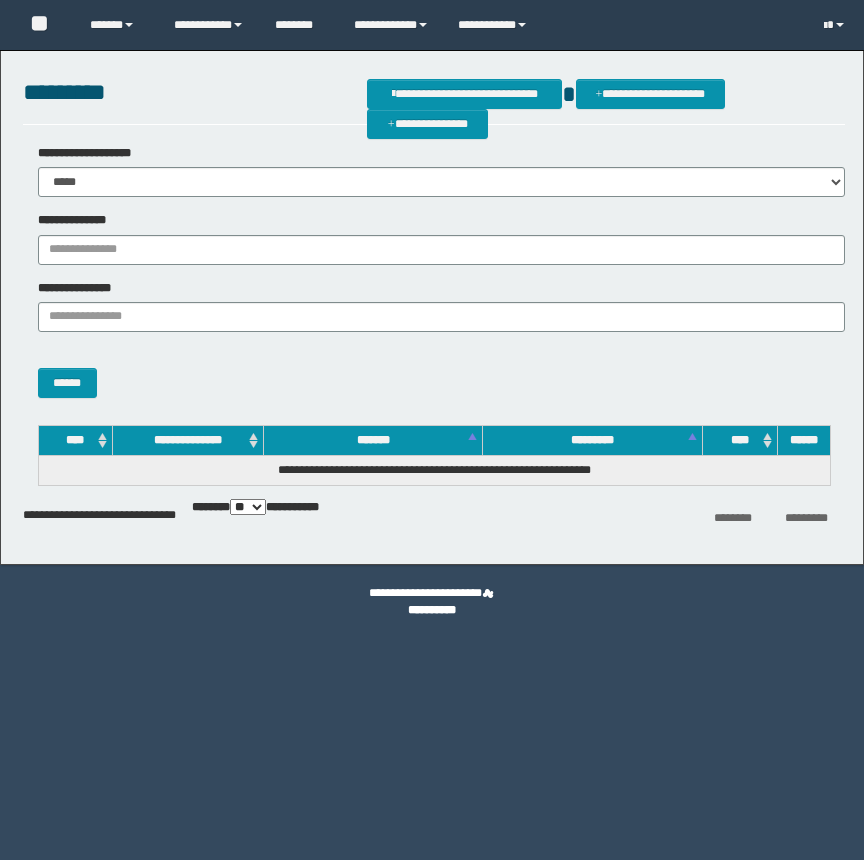 scroll, scrollTop: 0, scrollLeft: 0, axis: both 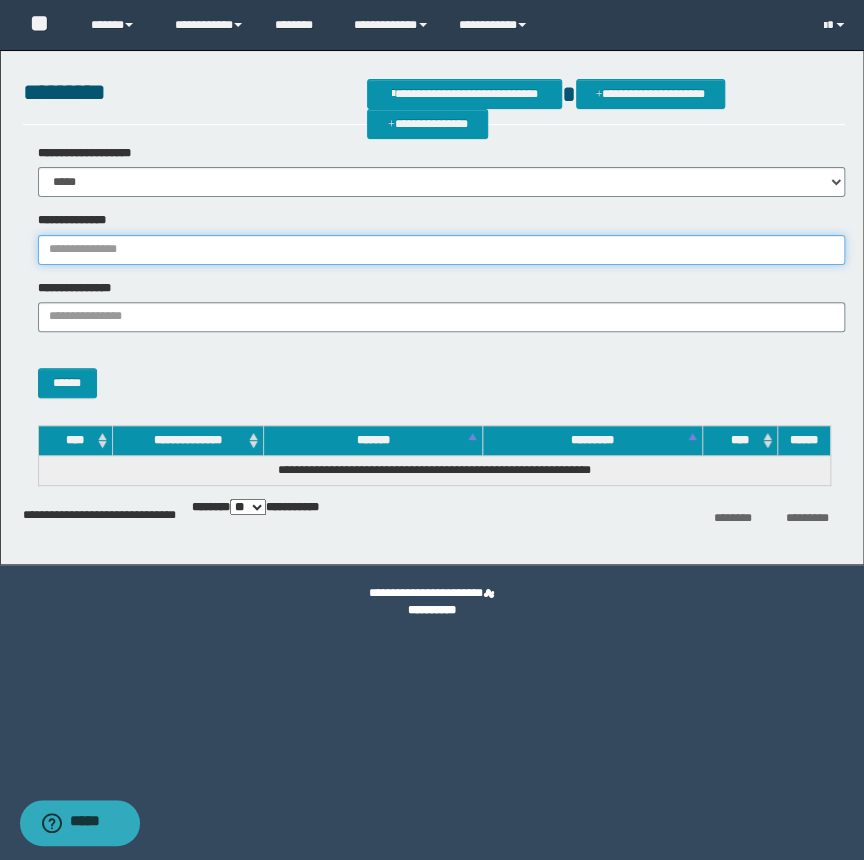 click on "**********" at bounding box center (441, 250) 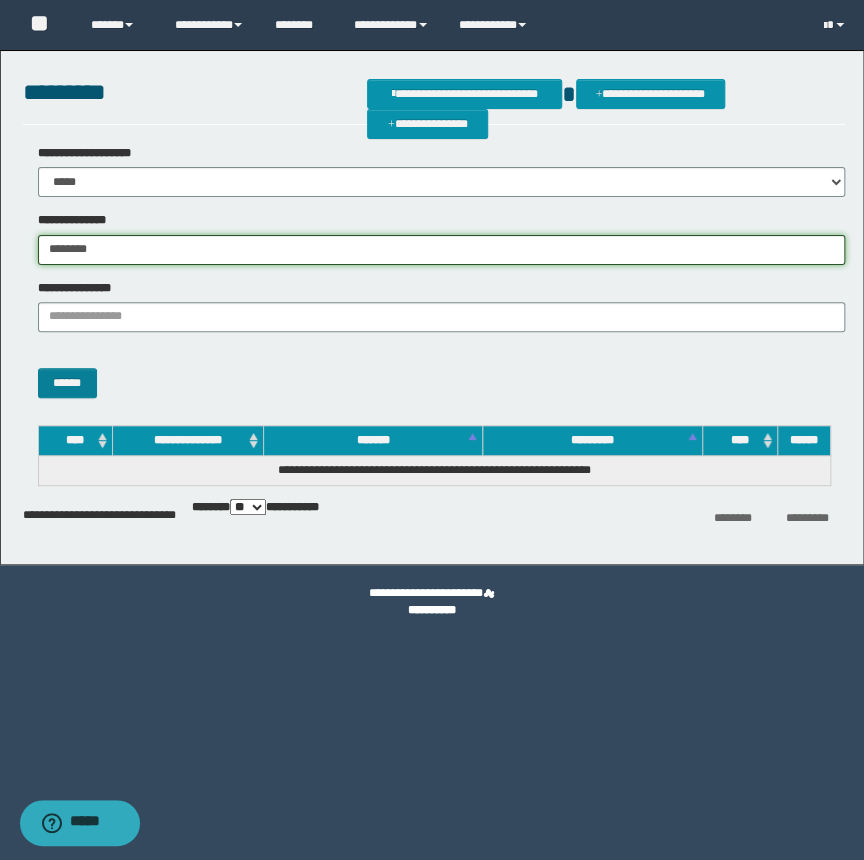 type on "********" 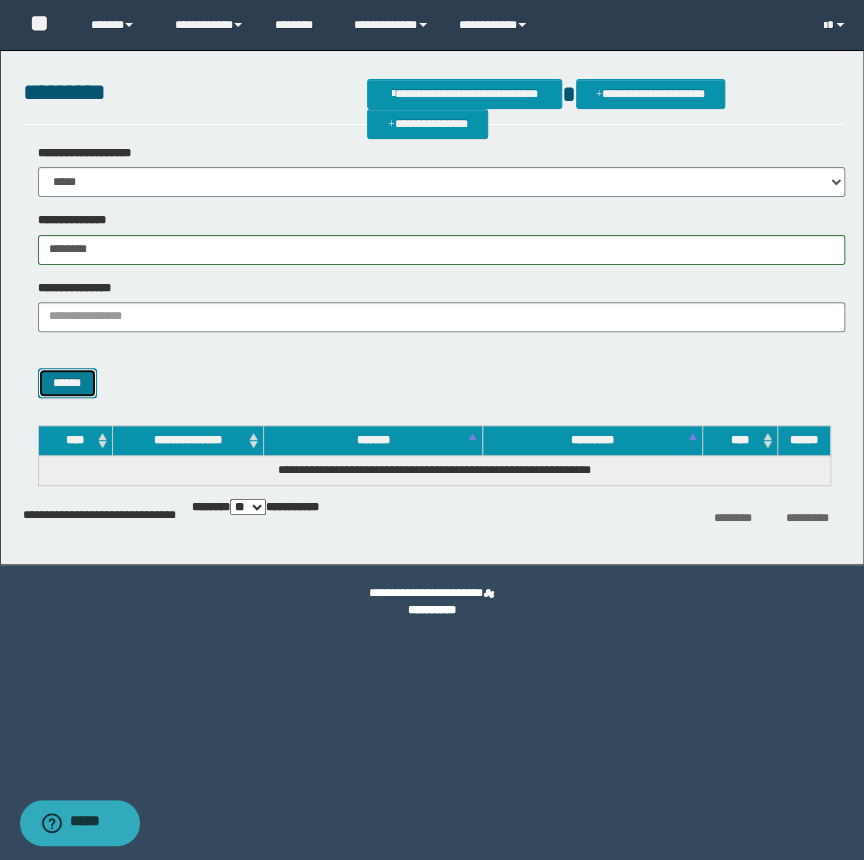 click on "******" at bounding box center (67, 383) 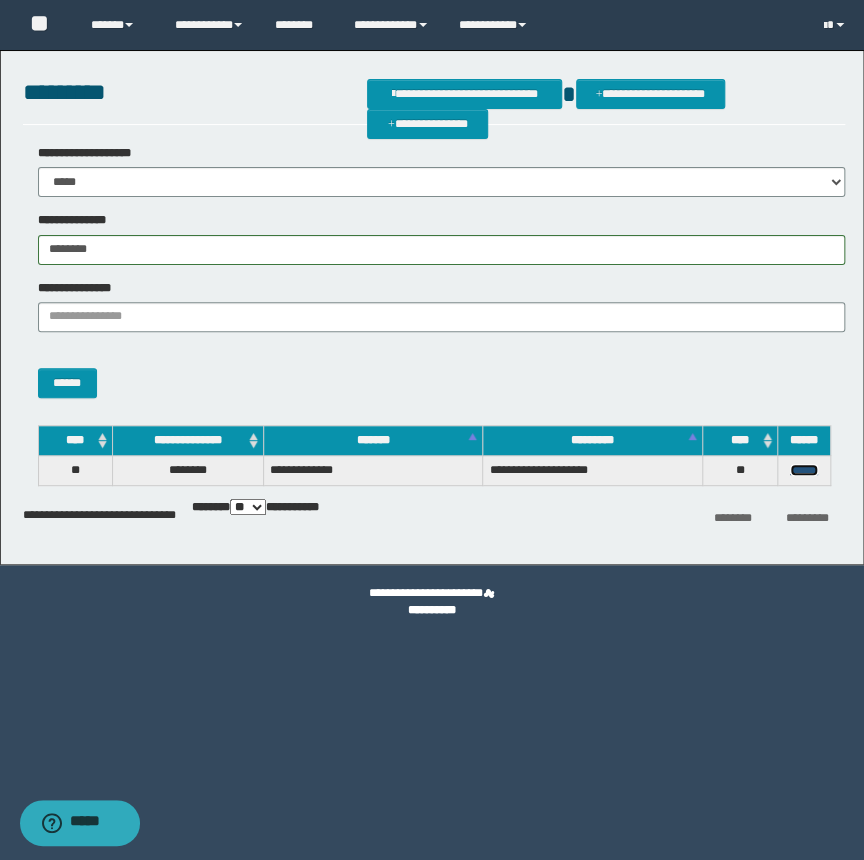 click on "******" at bounding box center [804, 470] 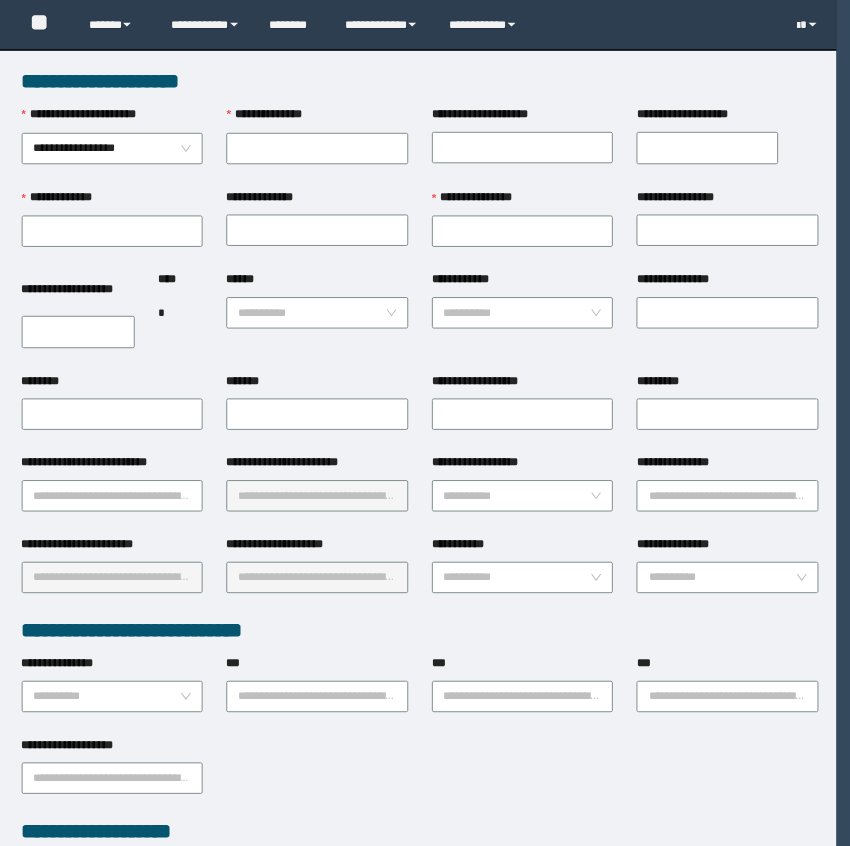 scroll, scrollTop: 0, scrollLeft: 0, axis: both 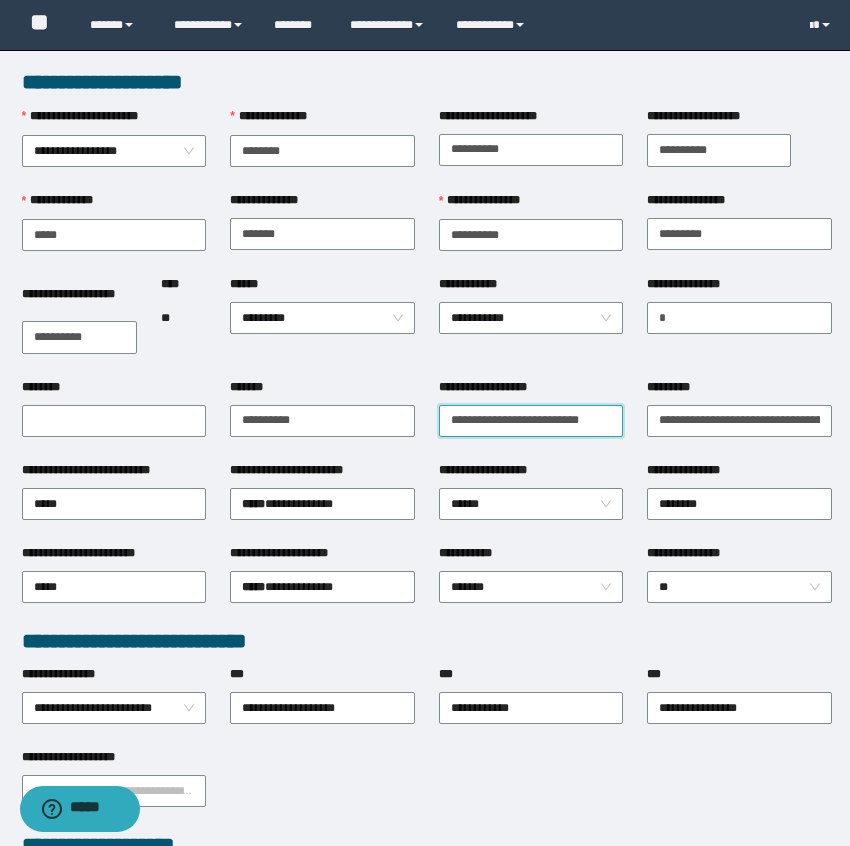 click on "**********" at bounding box center [531, 421] 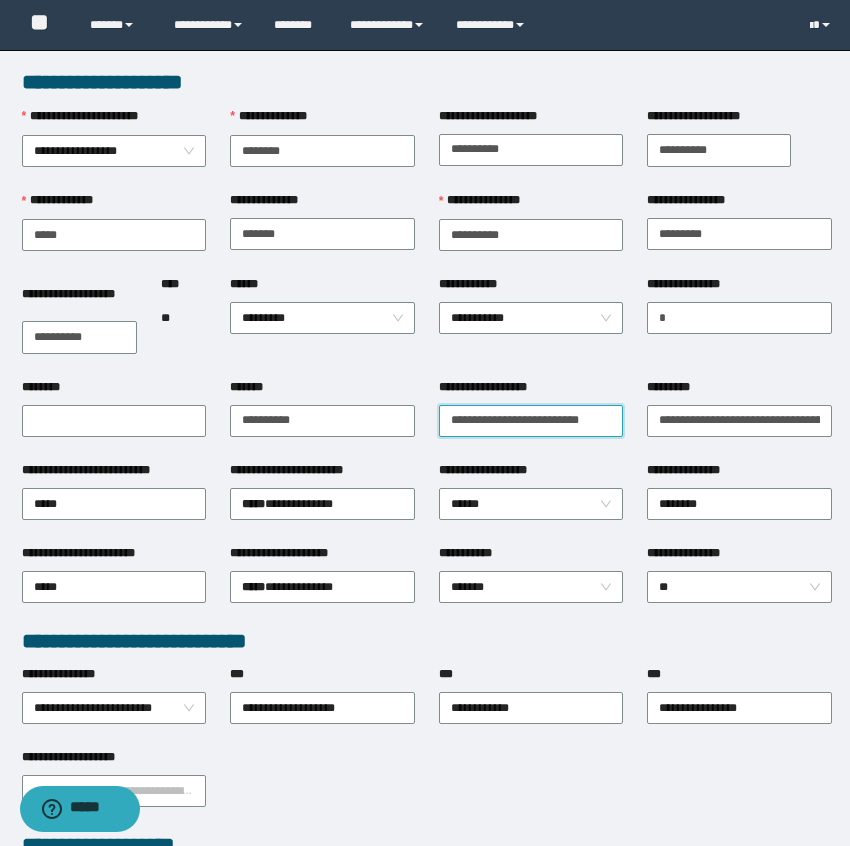 click on "**********" at bounding box center (531, 421) 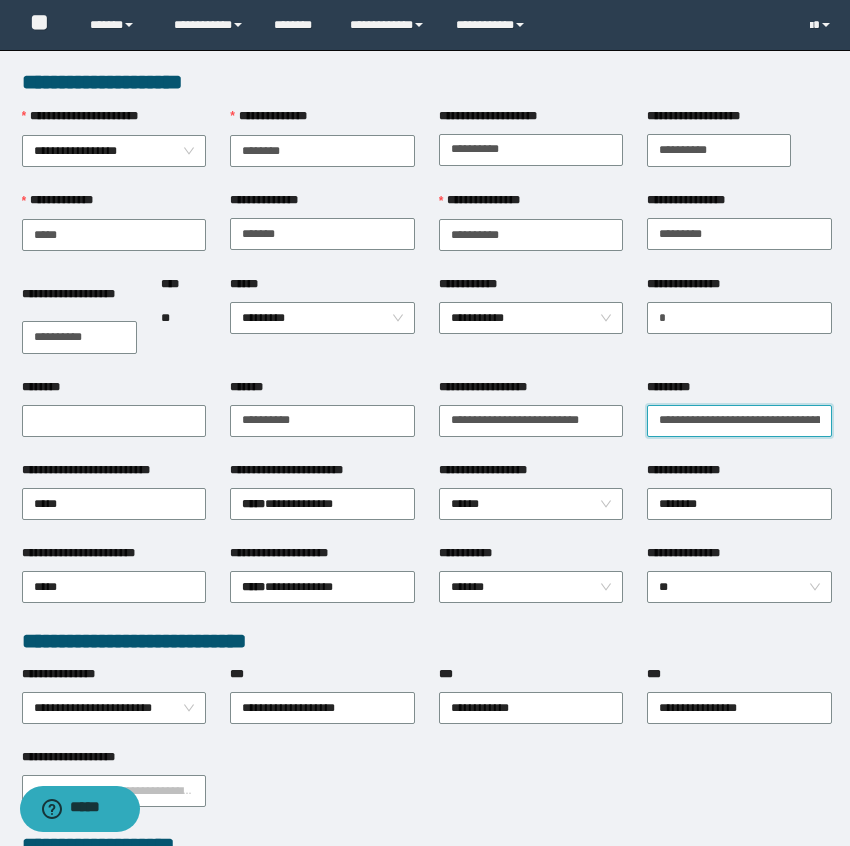 click on "*********" at bounding box center (739, 421) 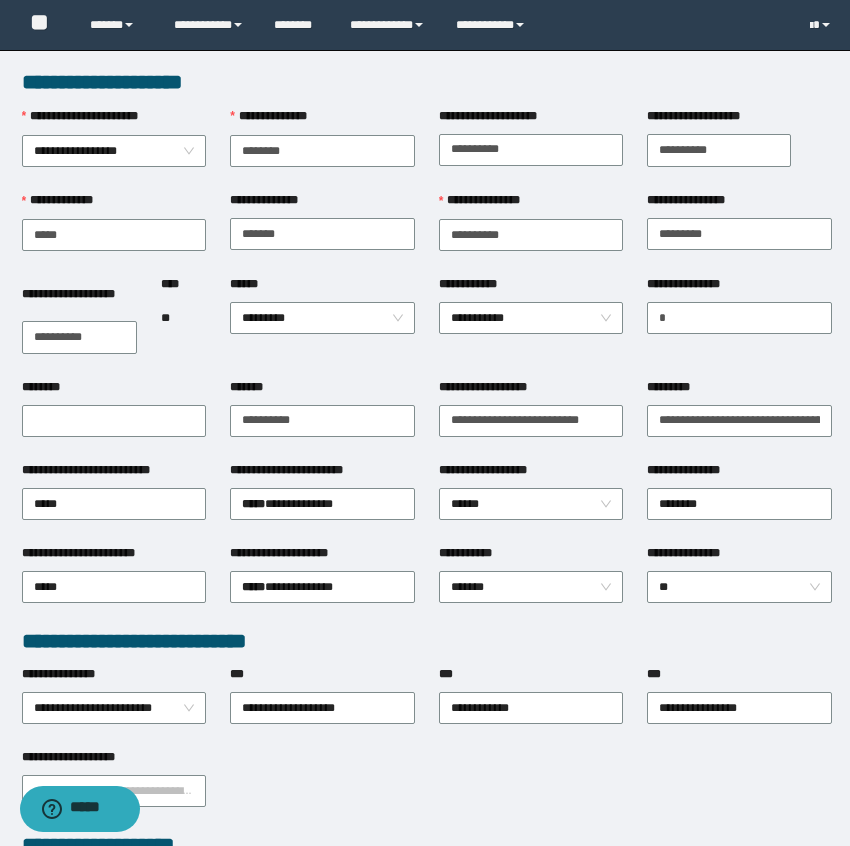 click on "**********" at bounding box center [531, 419] 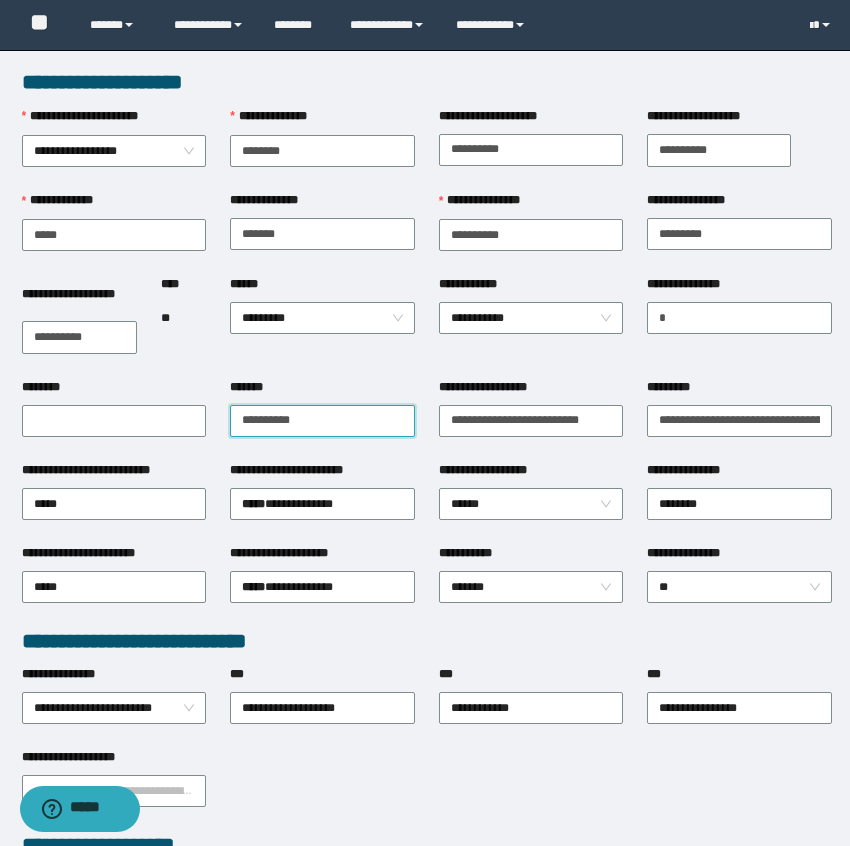 click on "*******" at bounding box center (322, 421) 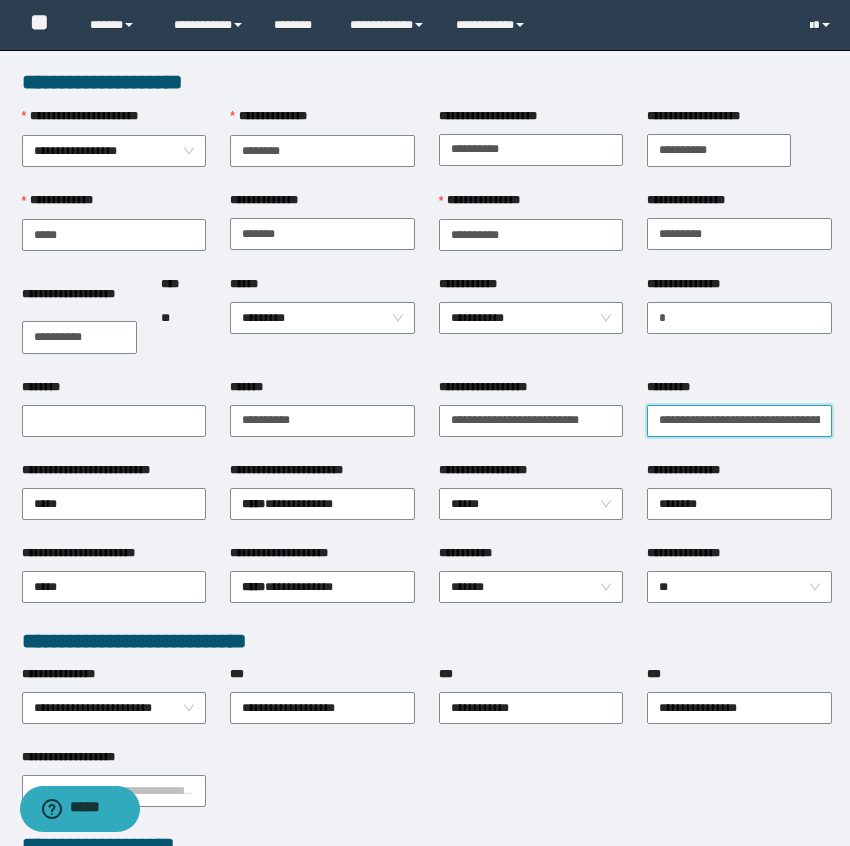 scroll, scrollTop: 0, scrollLeft: 44, axis: horizontal 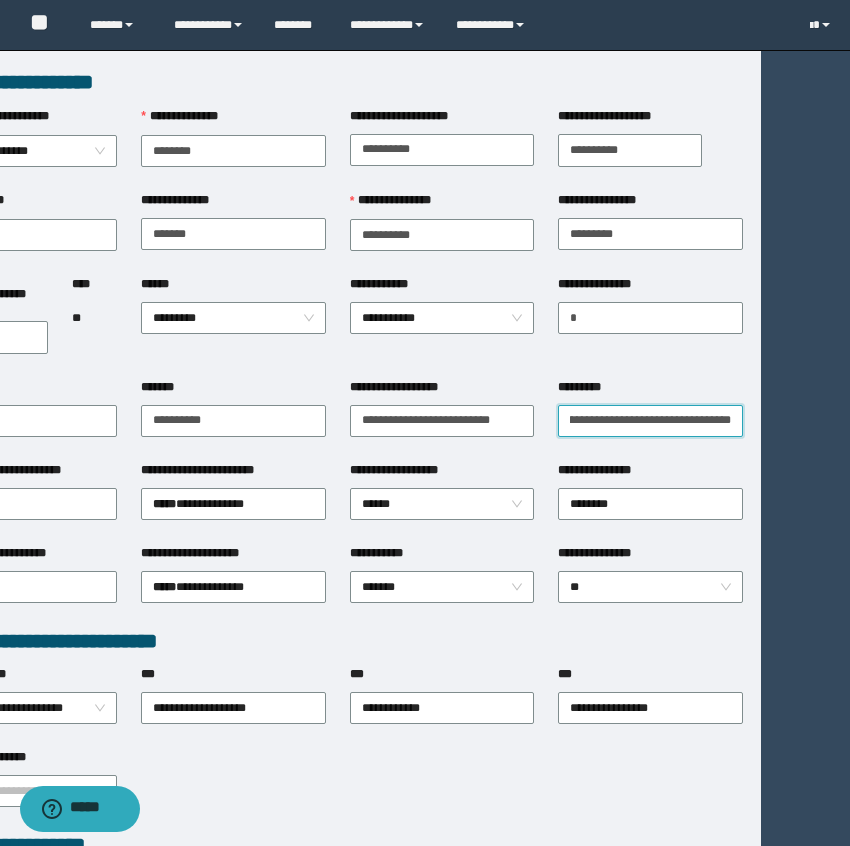 type on "**********" 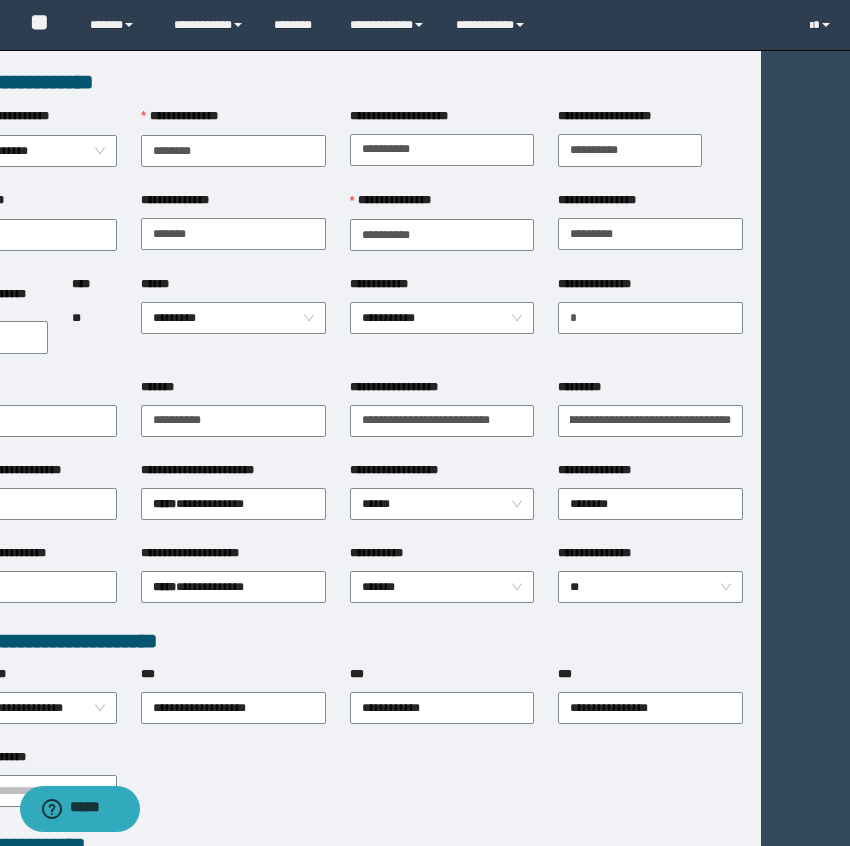scroll, scrollTop: 0, scrollLeft: 0, axis: both 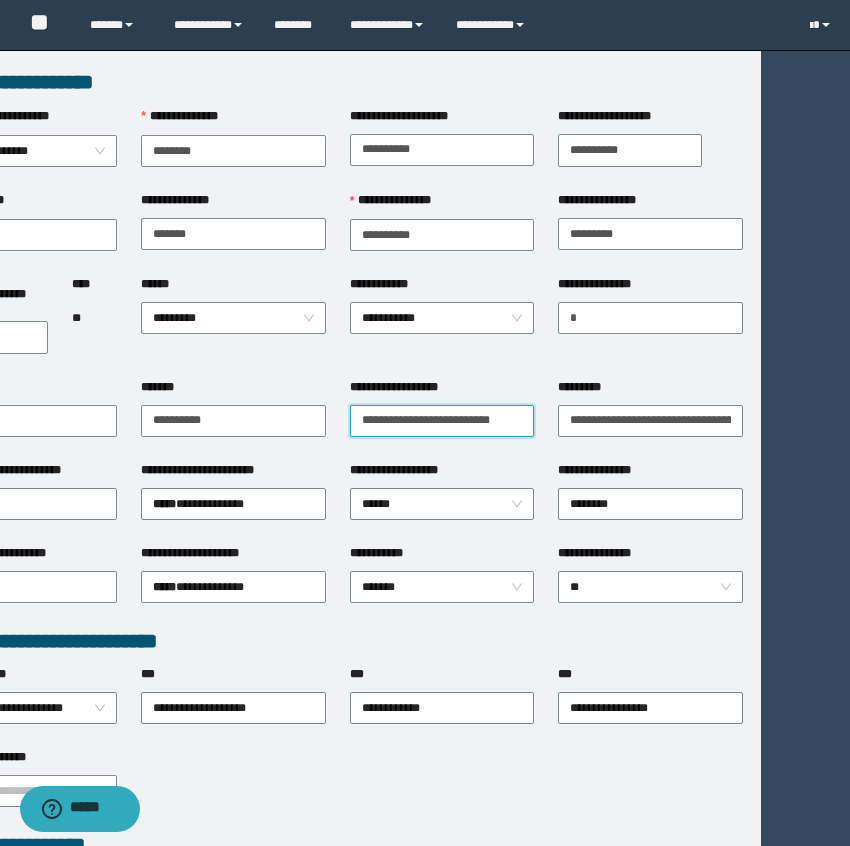 drag, startPoint x: 528, startPoint y: 420, endPoint x: 342, endPoint y: 424, distance: 186.043 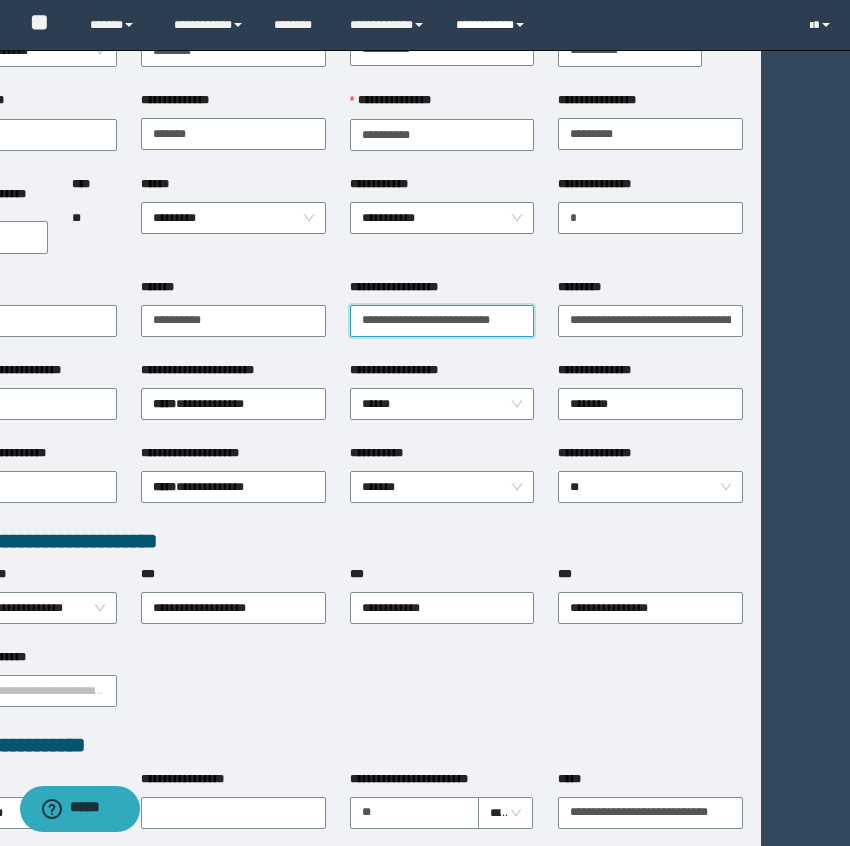scroll, scrollTop: 0, scrollLeft: 89, axis: horizontal 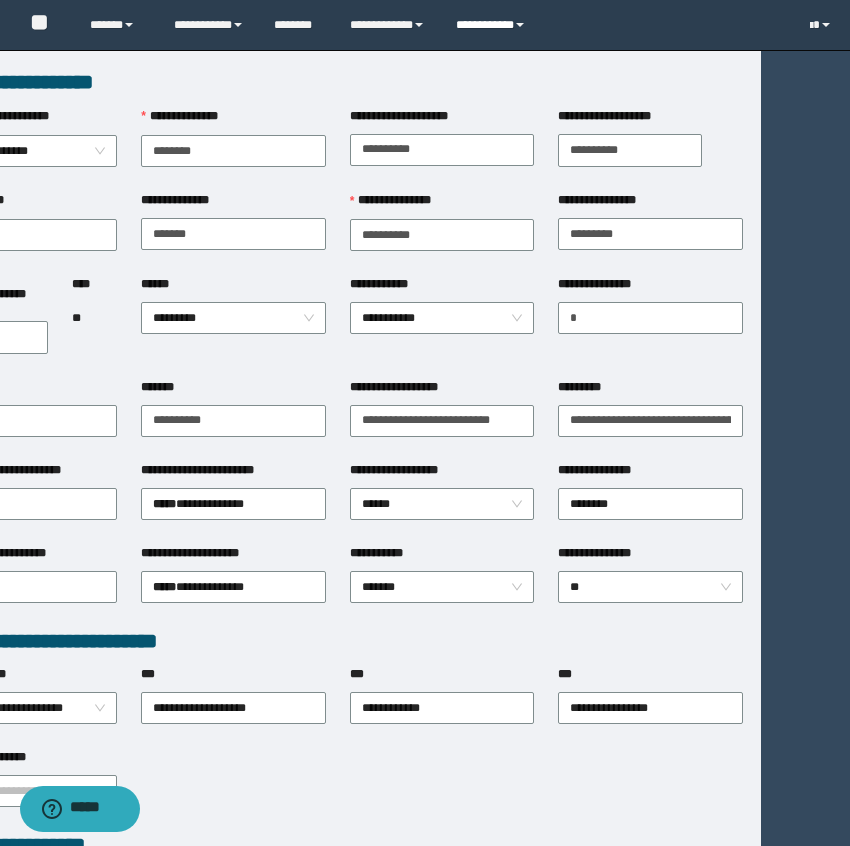 click on "**********" at bounding box center [493, 25] 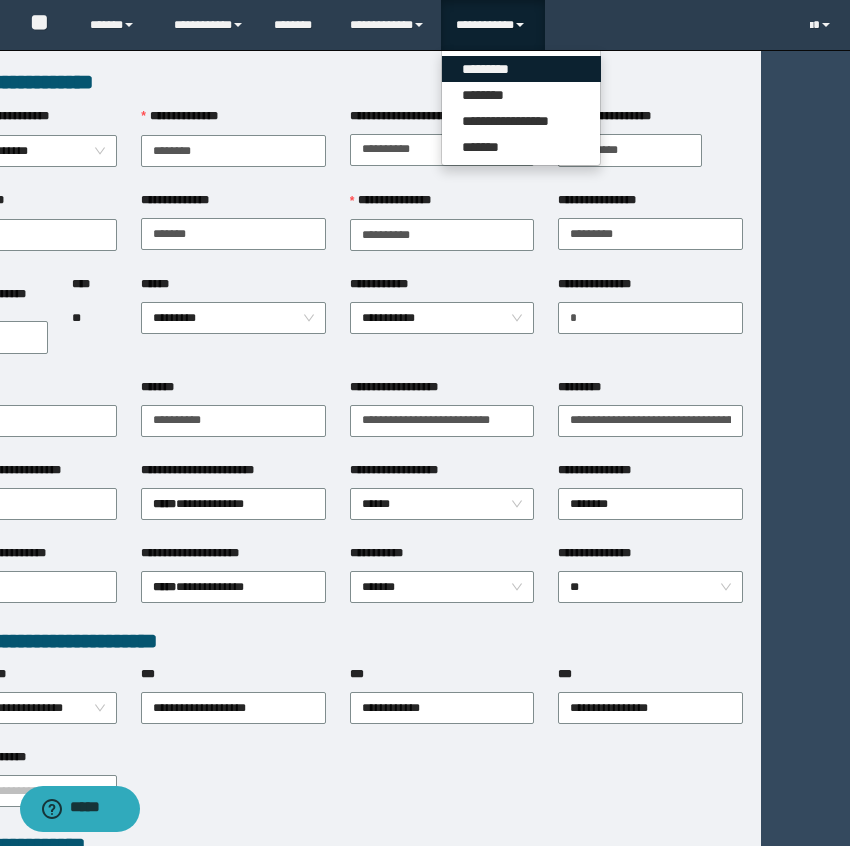 click on "*********" at bounding box center [521, 69] 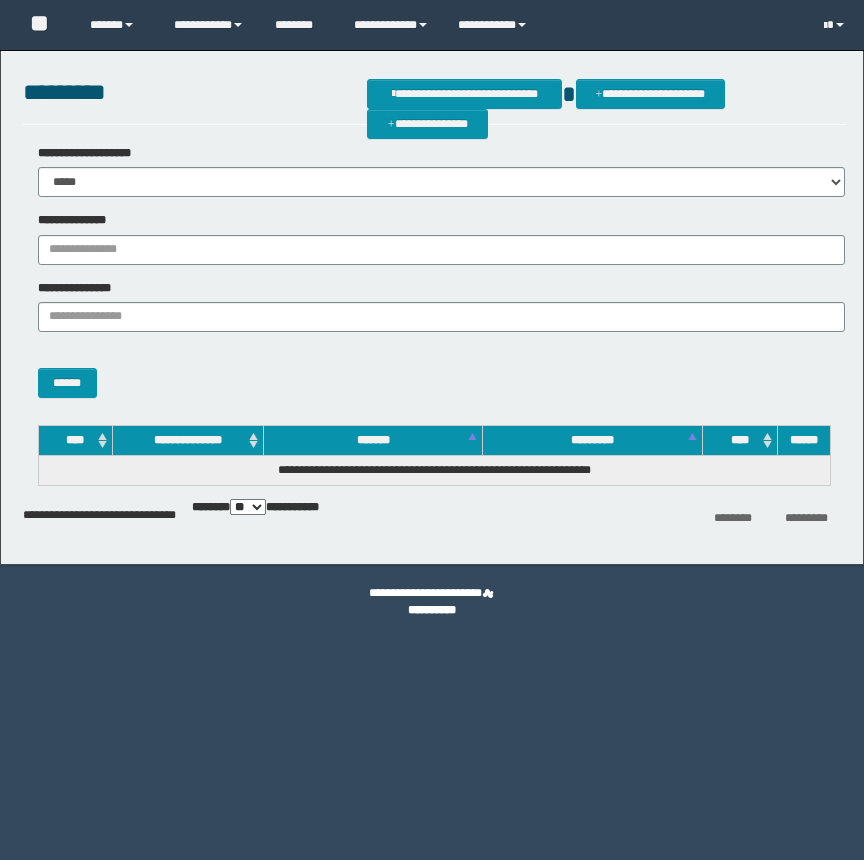 scroll, scrollTop: 0, scrollLeft: 0, axis: both 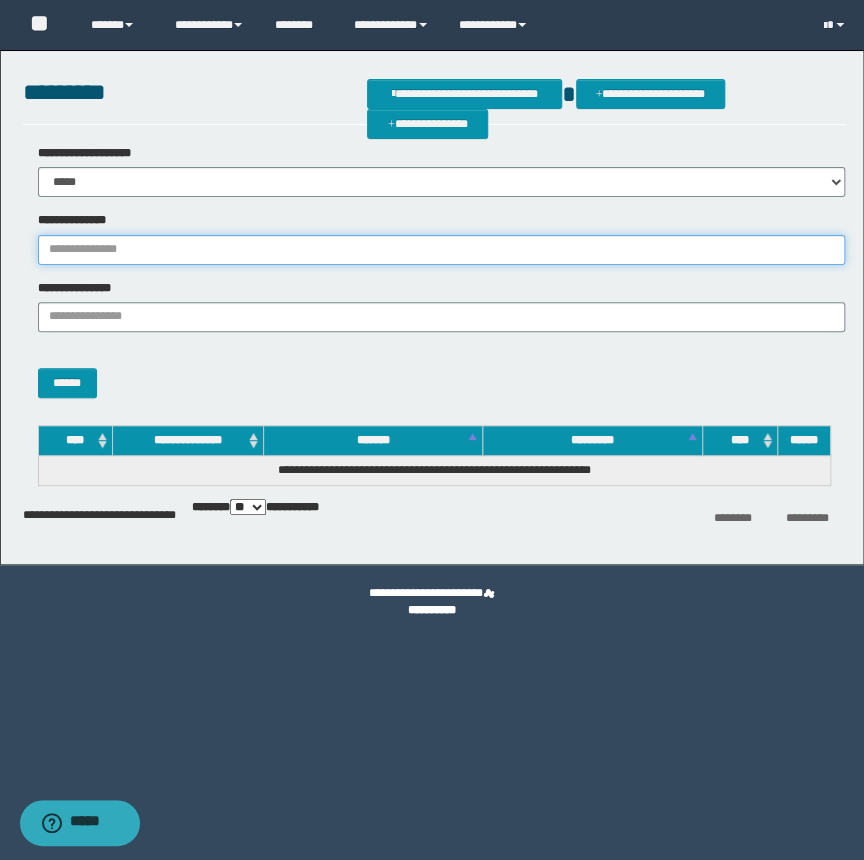 click on "**********" at bounding box center [441, 250] 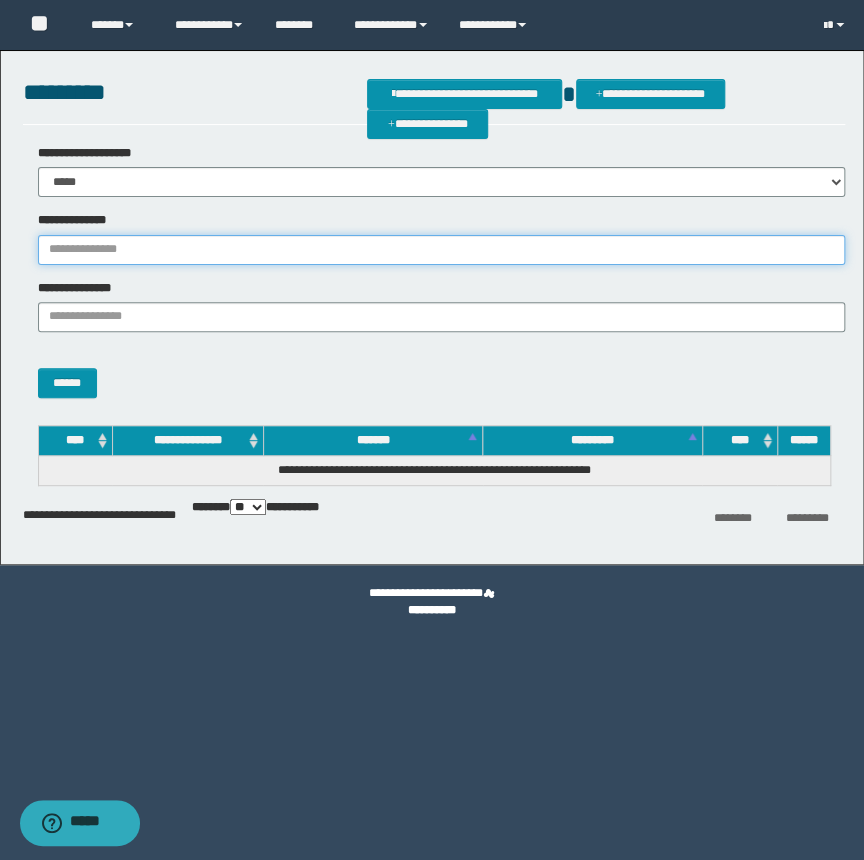 click on "**********" at bounding box center (441, 250) 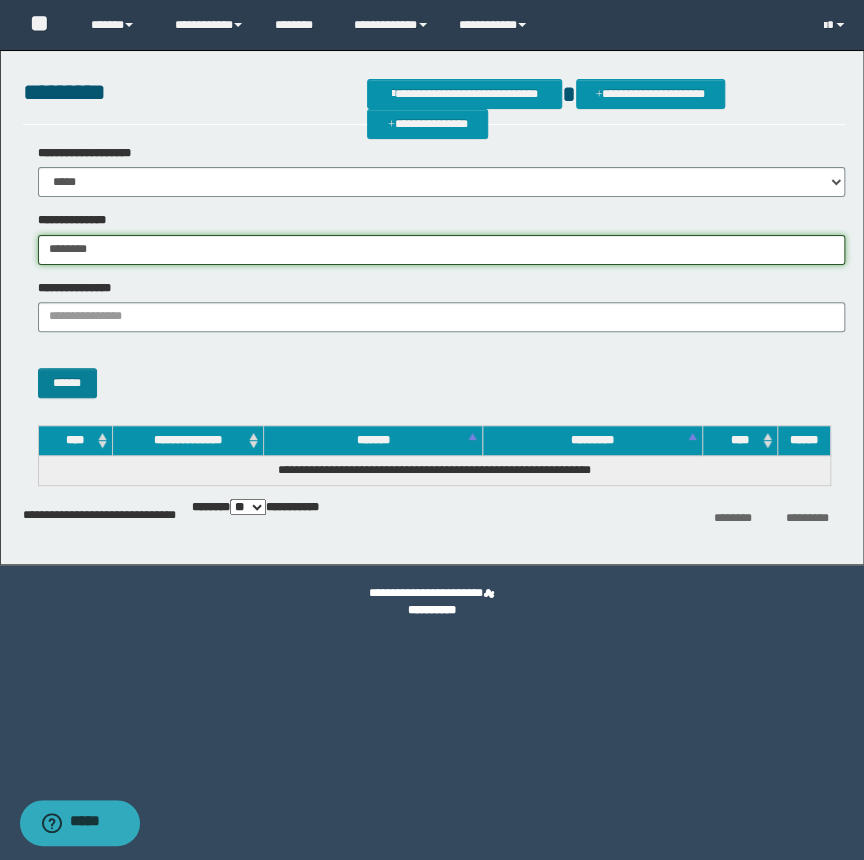 type on "********" 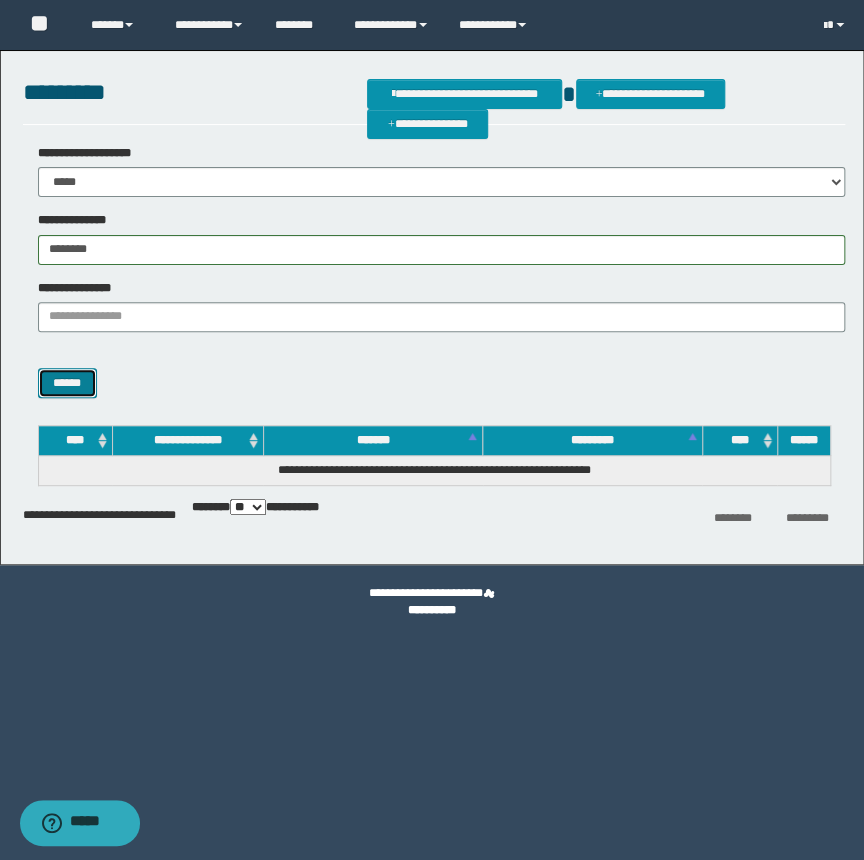 click on "******" at bounding box center (67, 383) 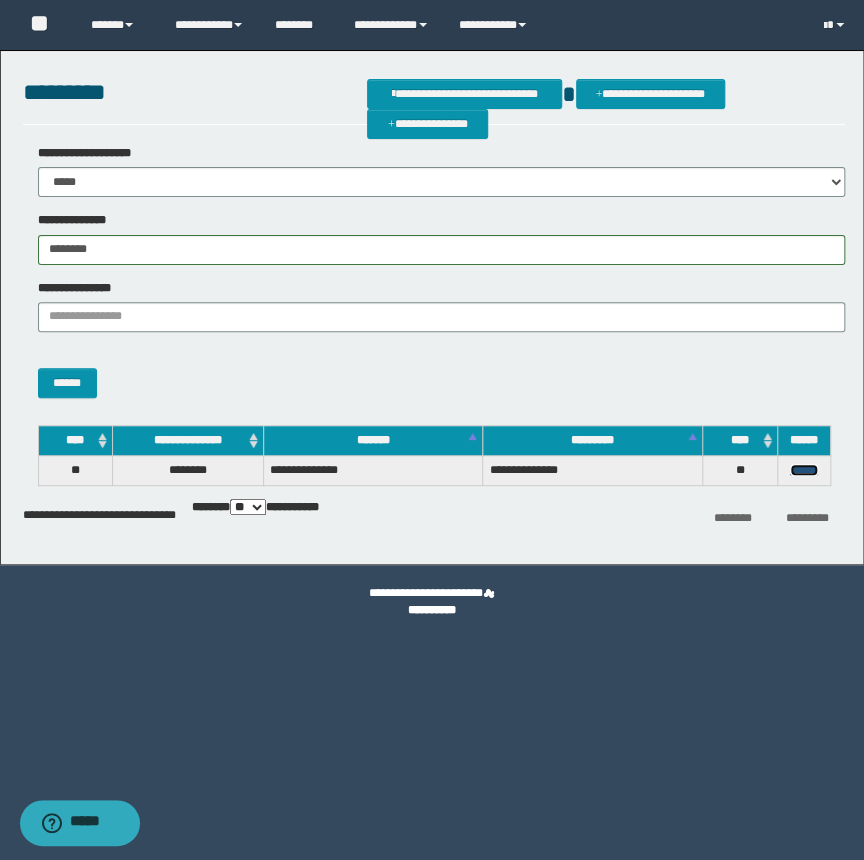 click on "******" at bounding box center (804, 470) 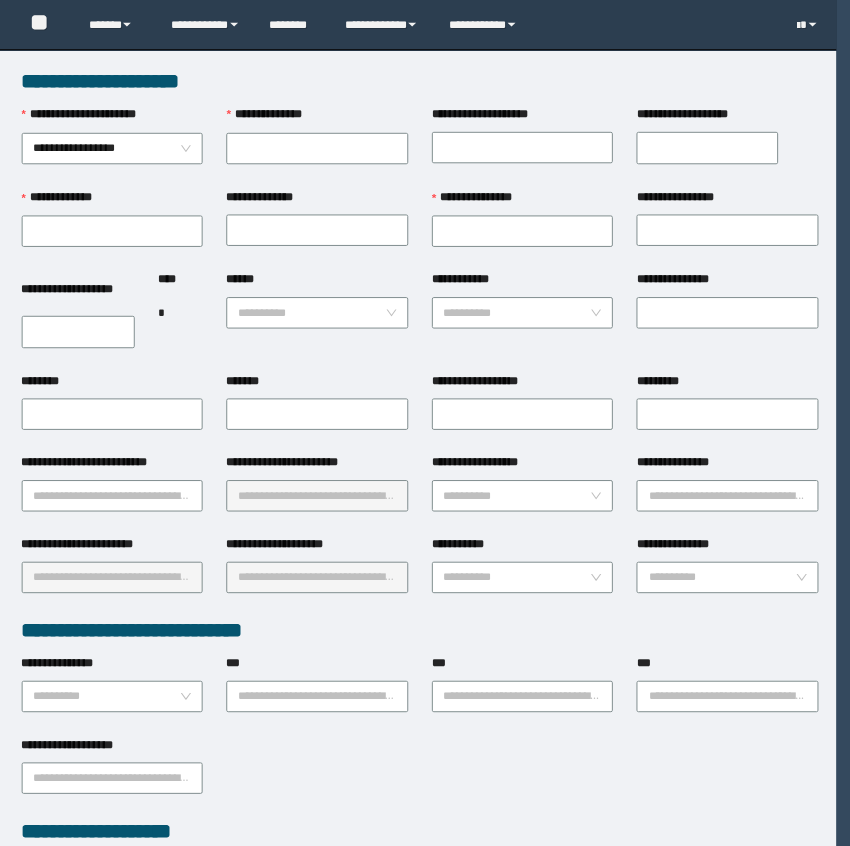 scroll, scrollTop: 0, scrollLeft: 0, axis: both 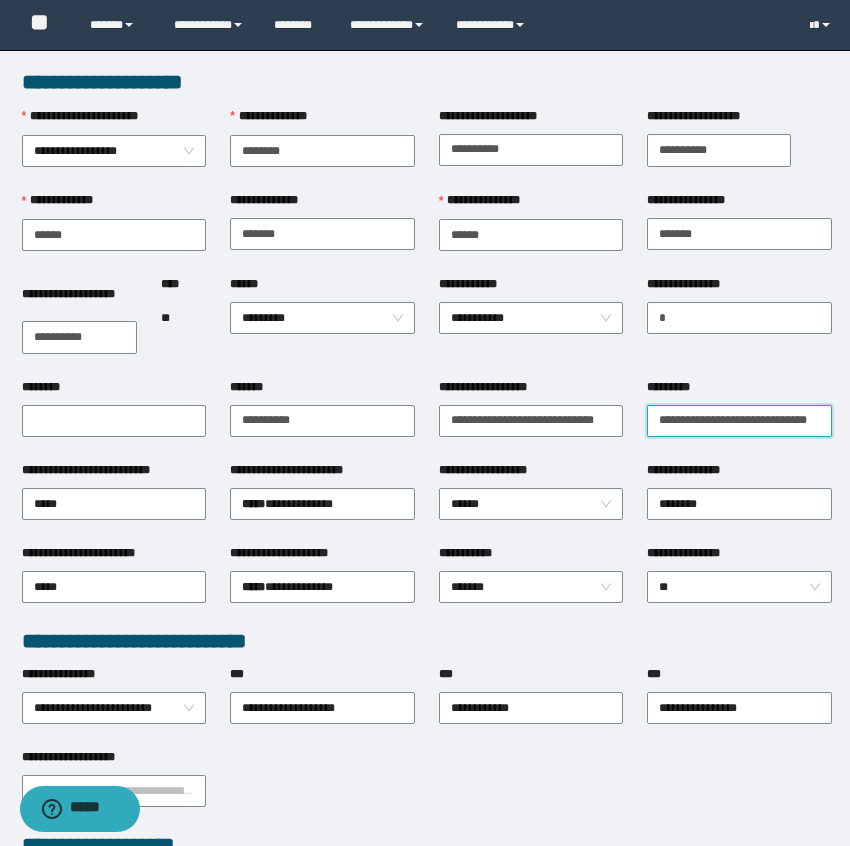 click on "*********" at bounding box center (739, 421) 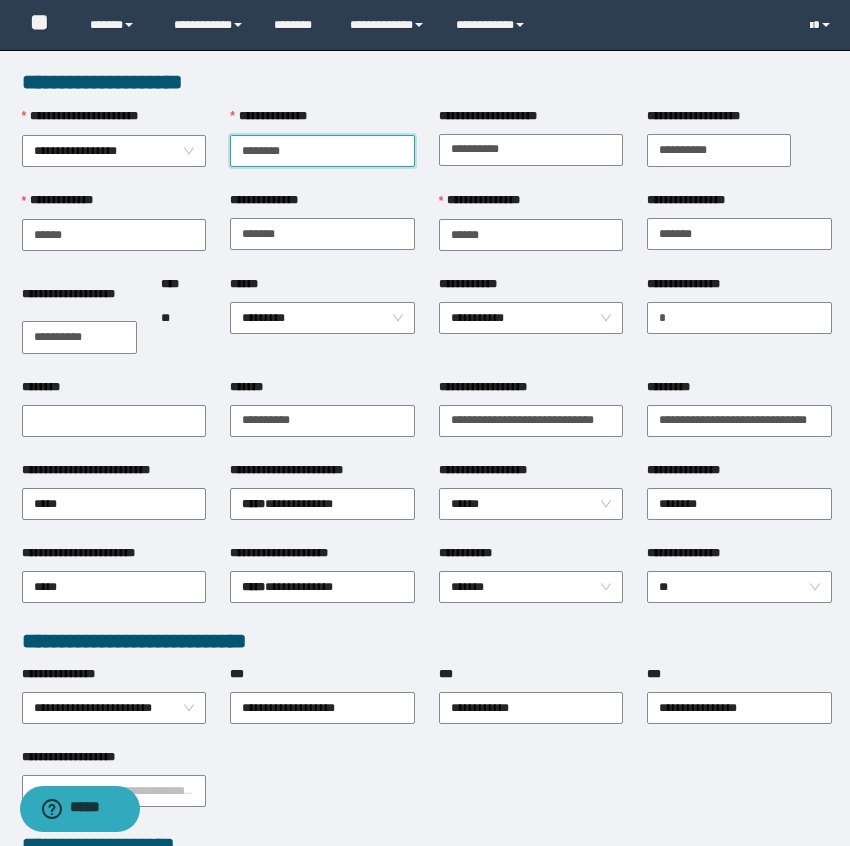 drag, startPoint x: 364, startPoint y: 150, endPoint x: 210, endPoint y: 146, distance: 154.05194 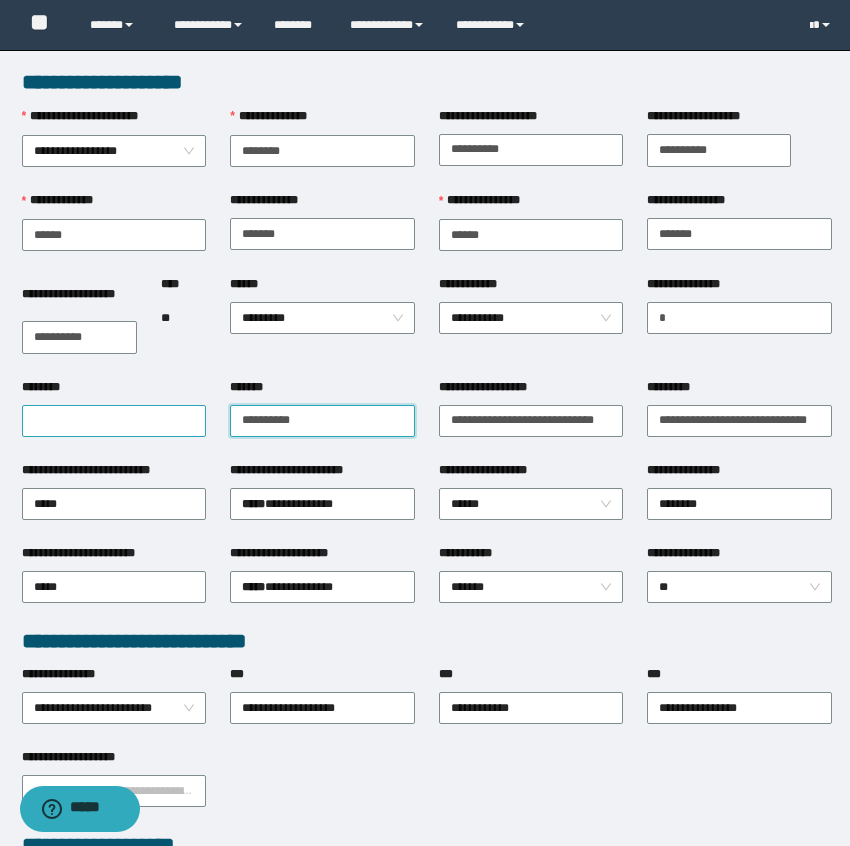 drag, startPoint x: 351, startPoint y: 413, endPoint x: 184, endPoint y: 411, distance: 167.01198 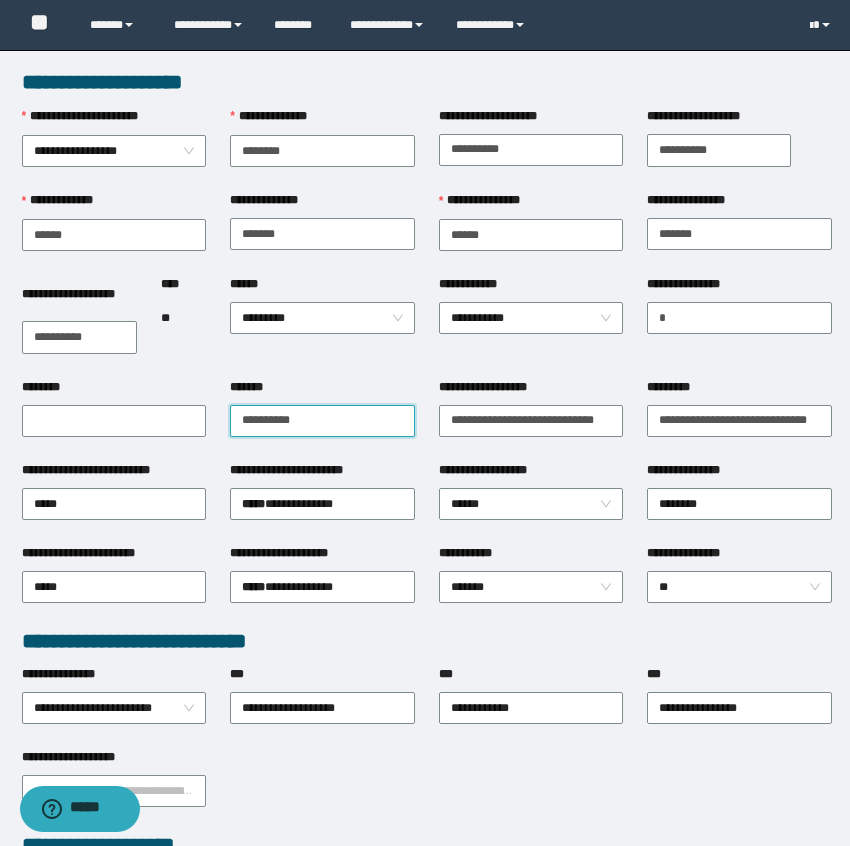 type on "**********" 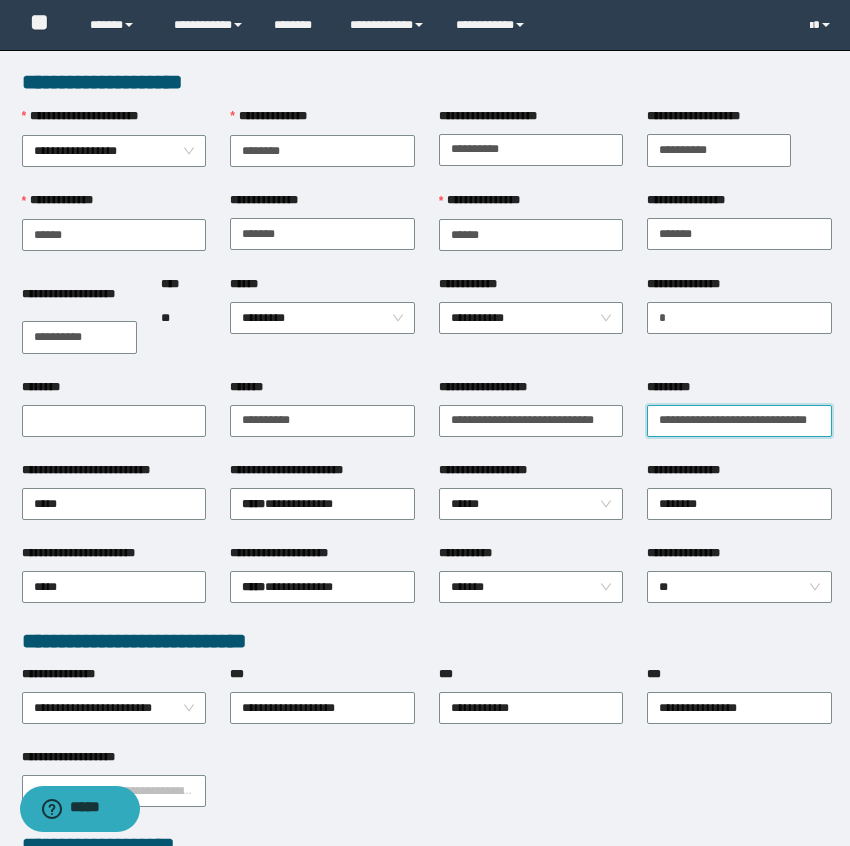 click on "*********" at bounding box center (739, 421) 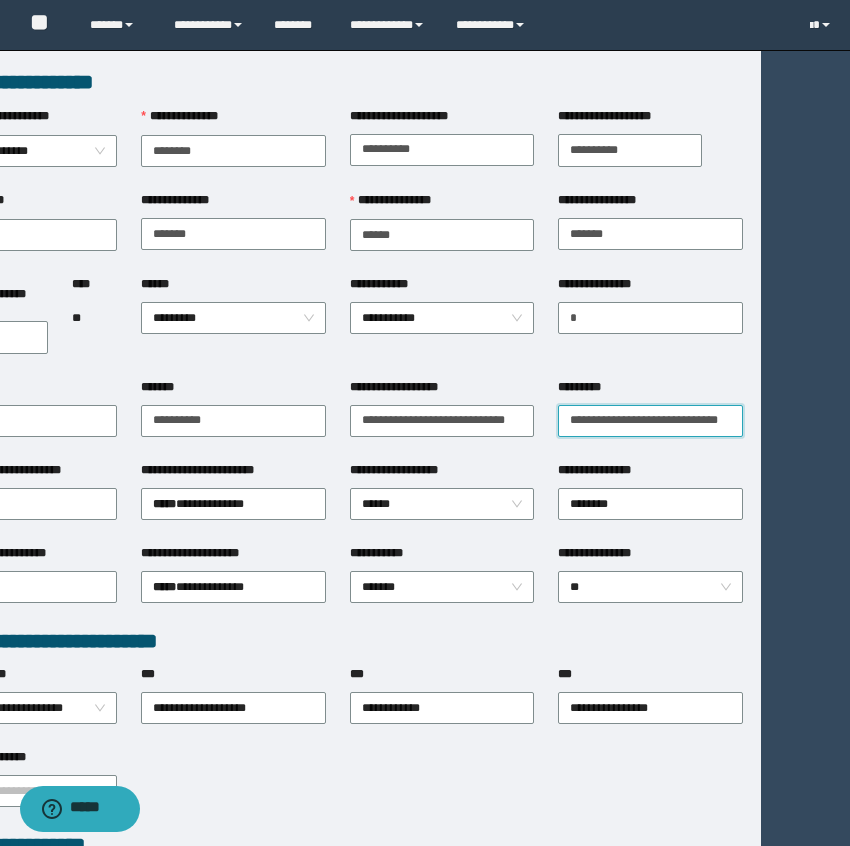 drag, startPoint x: 649, startPoint y: 415, endPoint x: 989, endPoint y: 470, distance: 344.4198 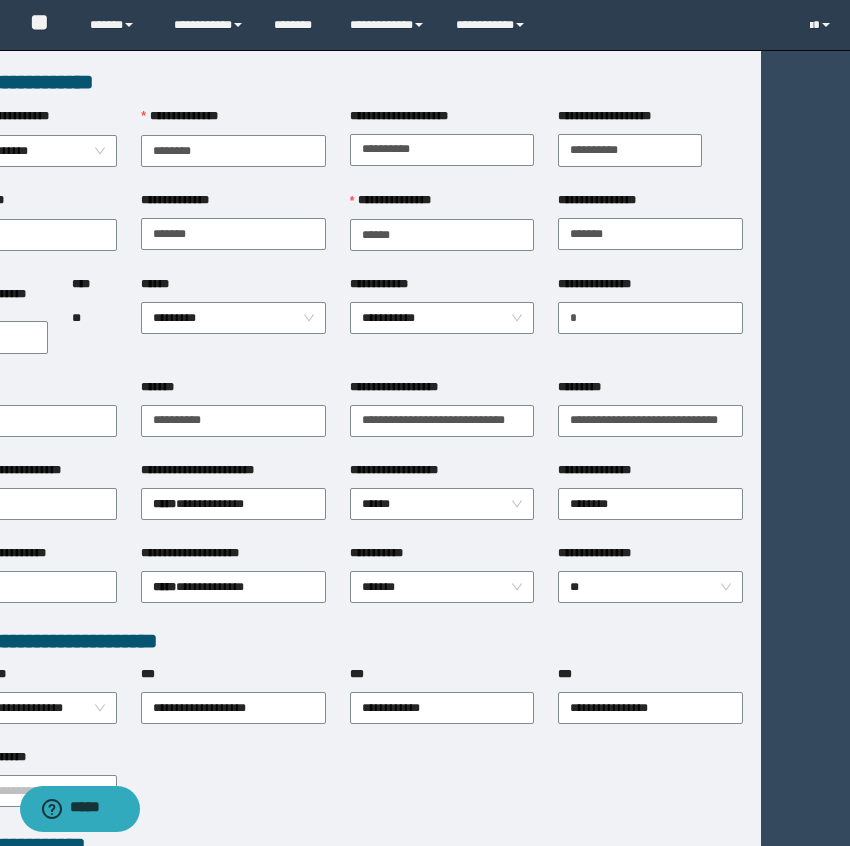 scroll, scrollTop: 0, scrollLeft: 0, axis: both 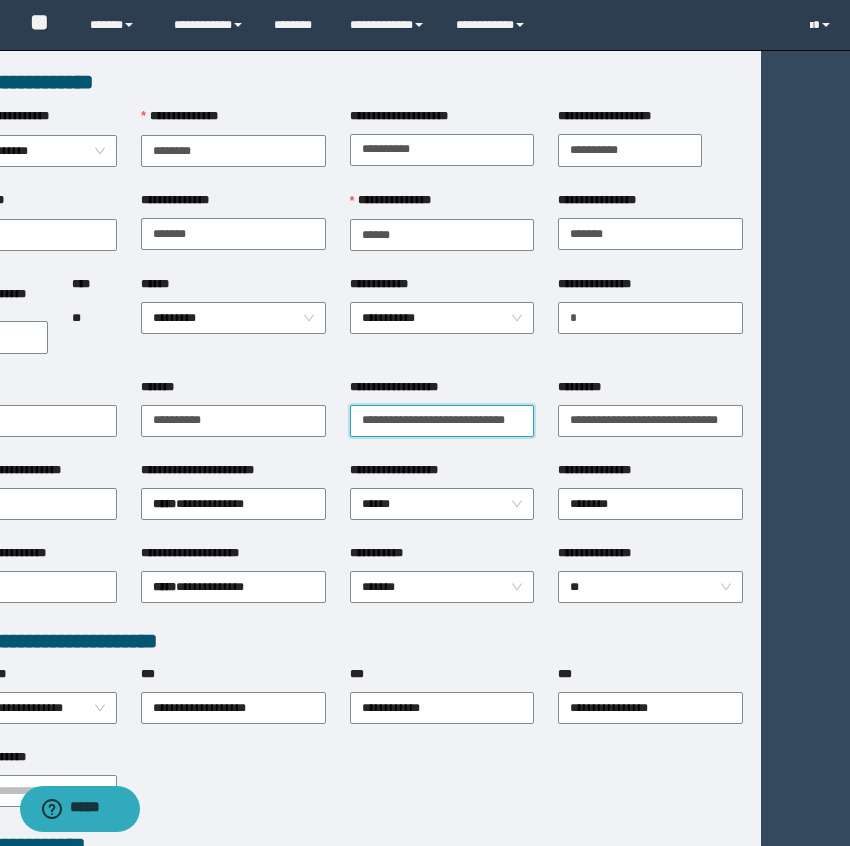 type on "**********" 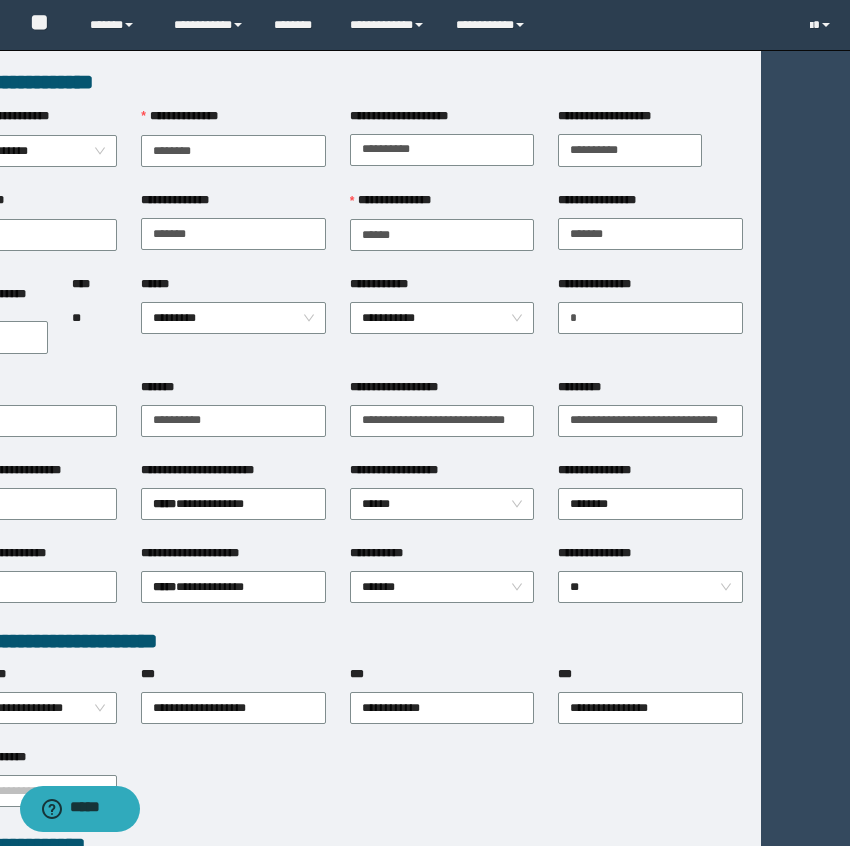 scroll, scrollTop: 0, scrollLeft: 0, axis: both 